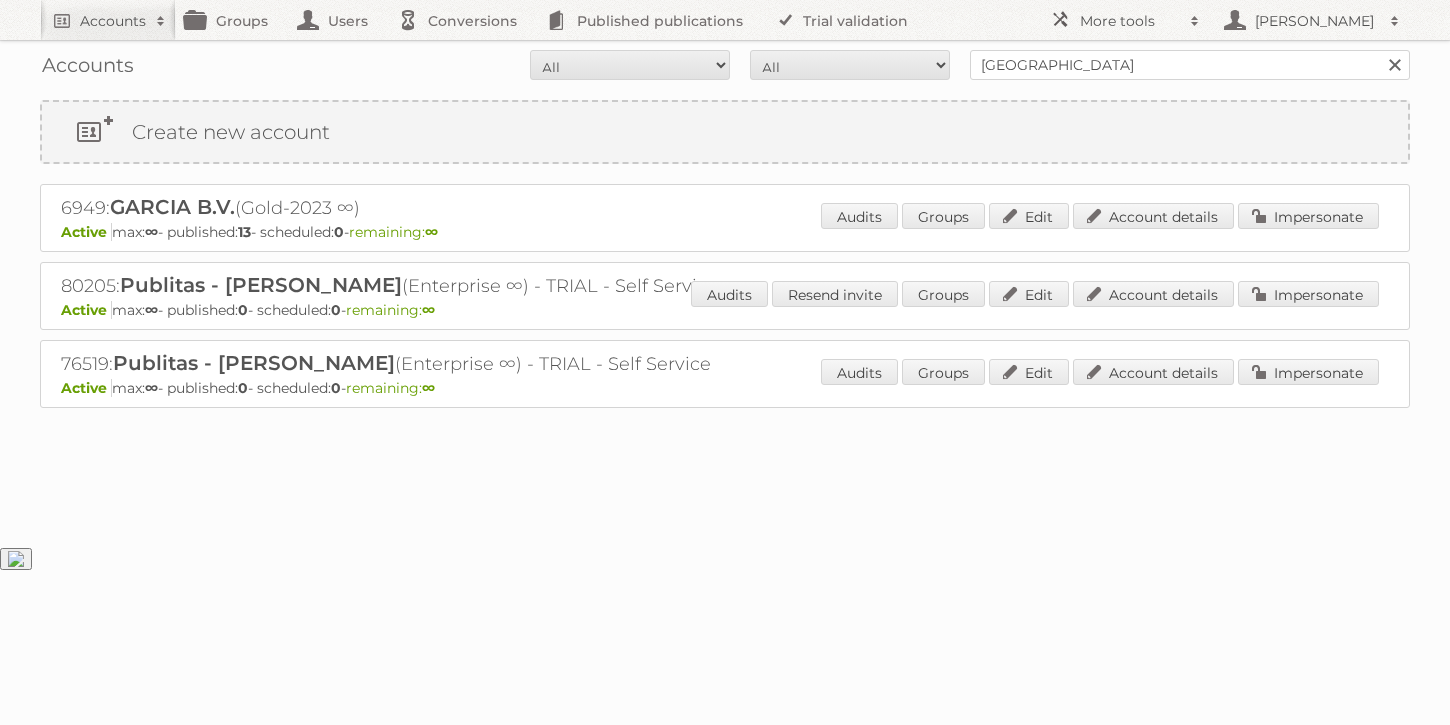 scroll, scrollTop: 0, scrollLeft: 0, axis: both 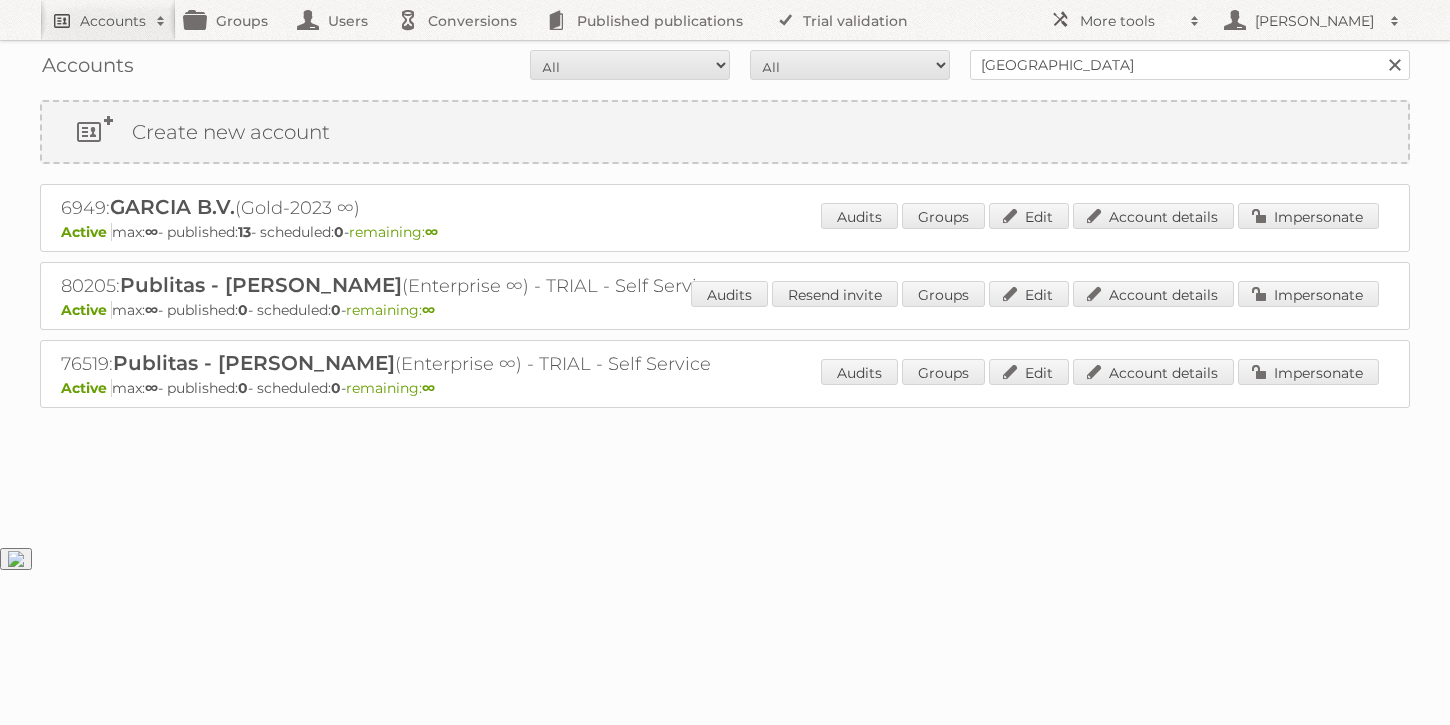 click at bounding box center (161, 21) 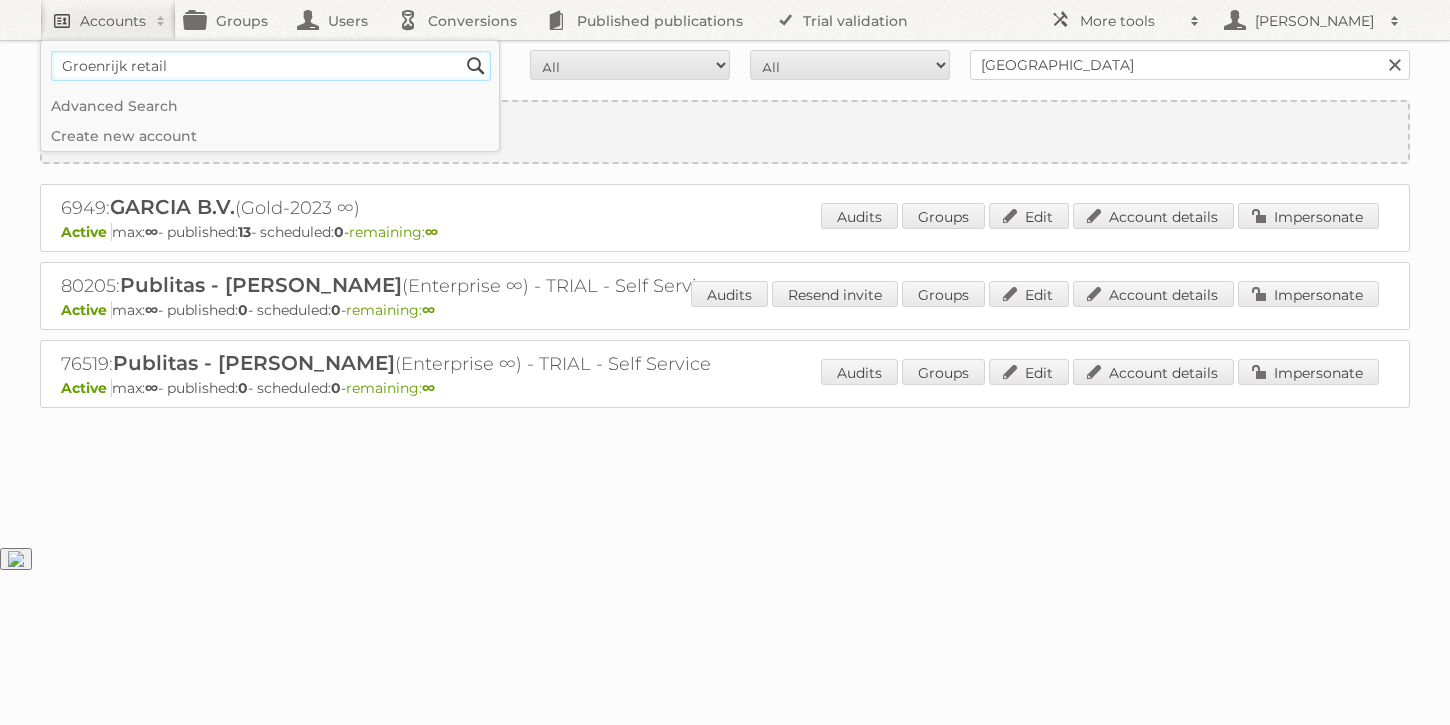 type on "Groenrijk retail" 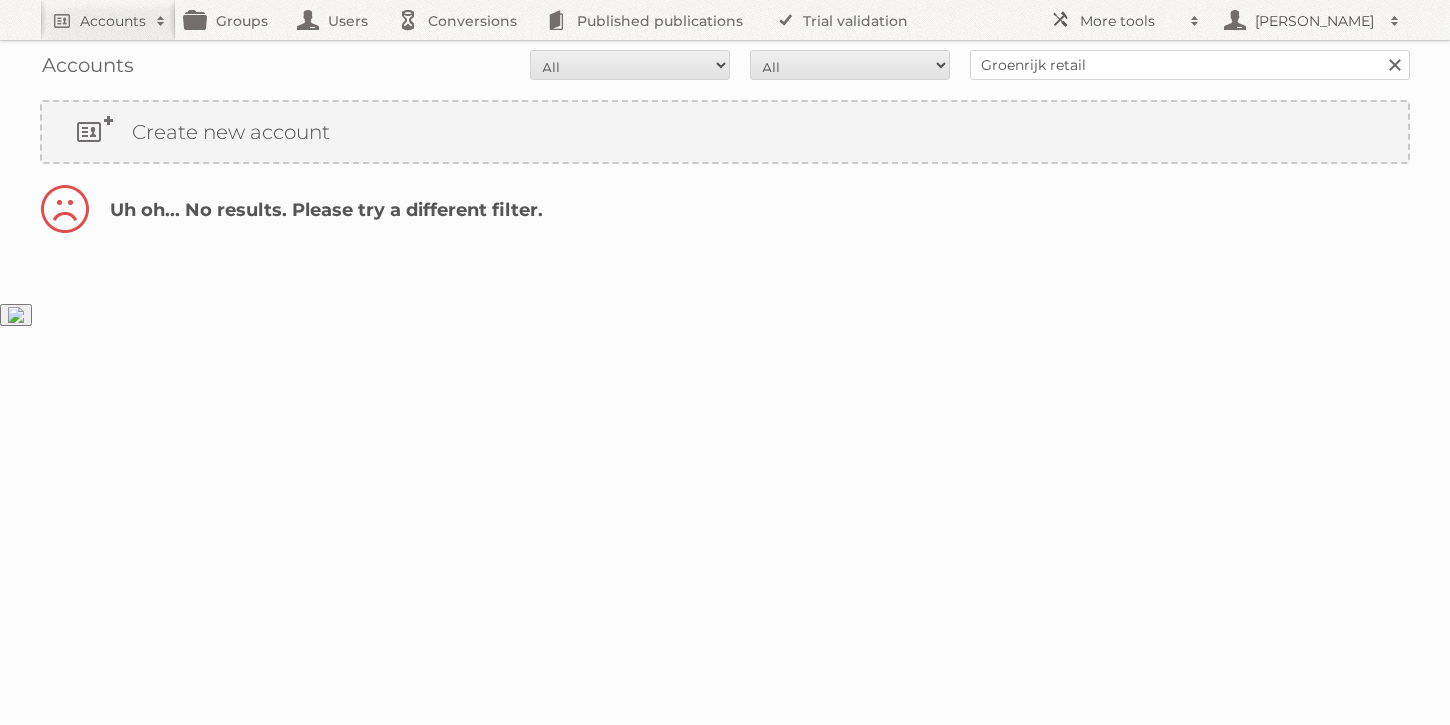 scroll, scrollTop: 0, scrollLeft: 0, axis: both 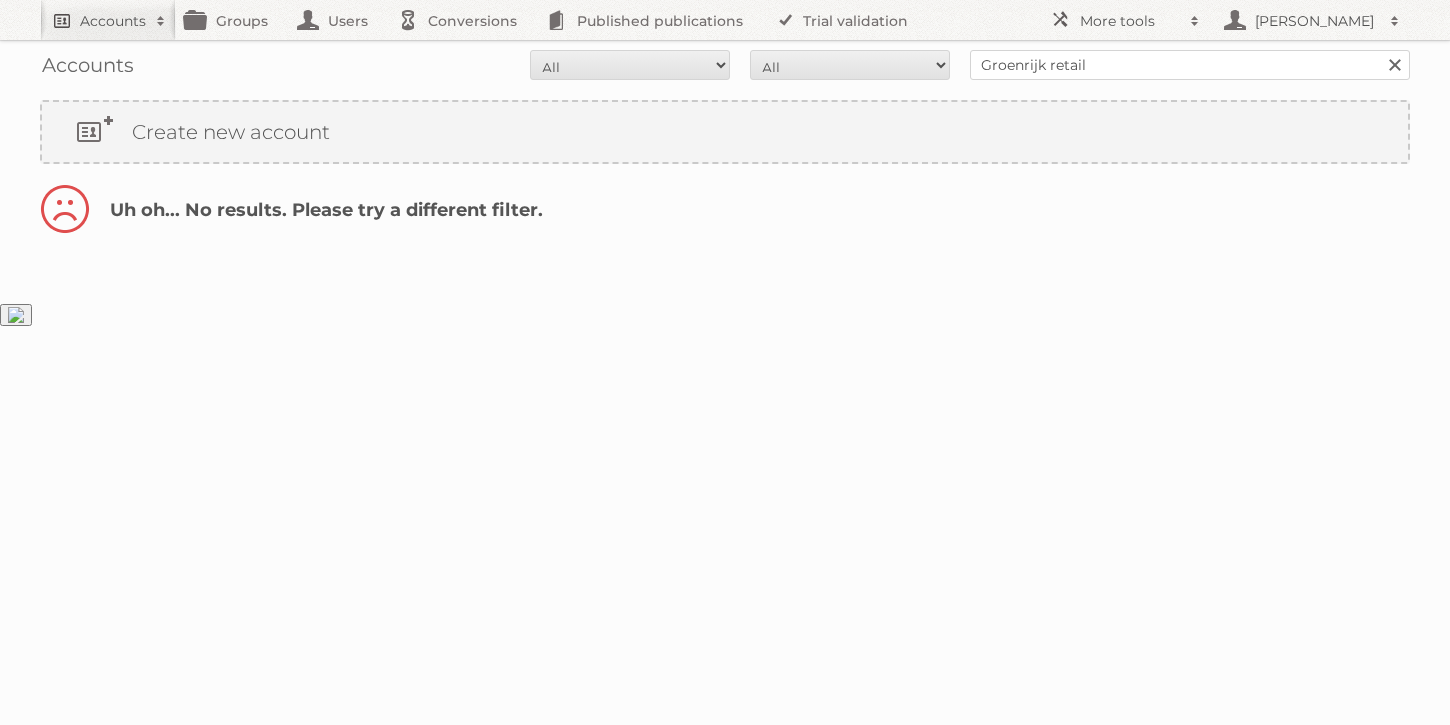 click on "Accounts" at bounding box center [113, 21] 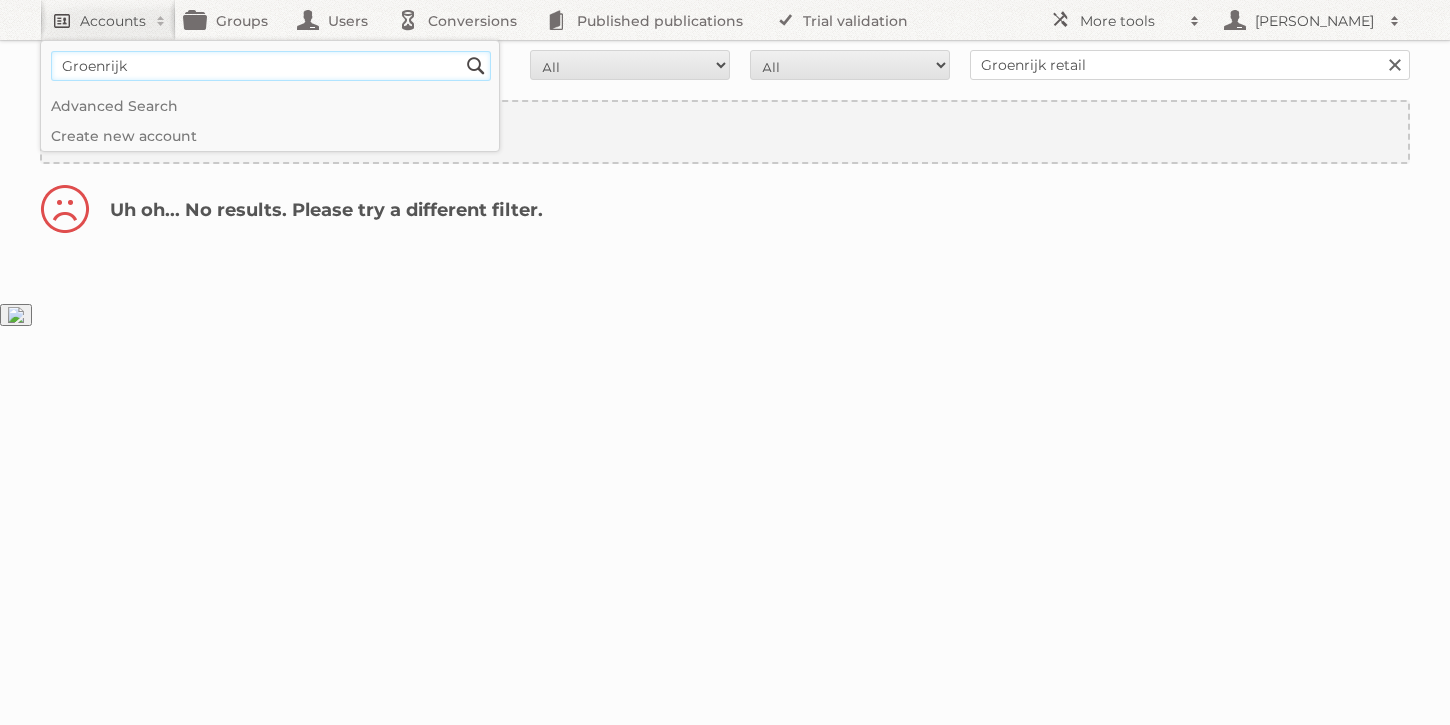 type on "Groenrijk" 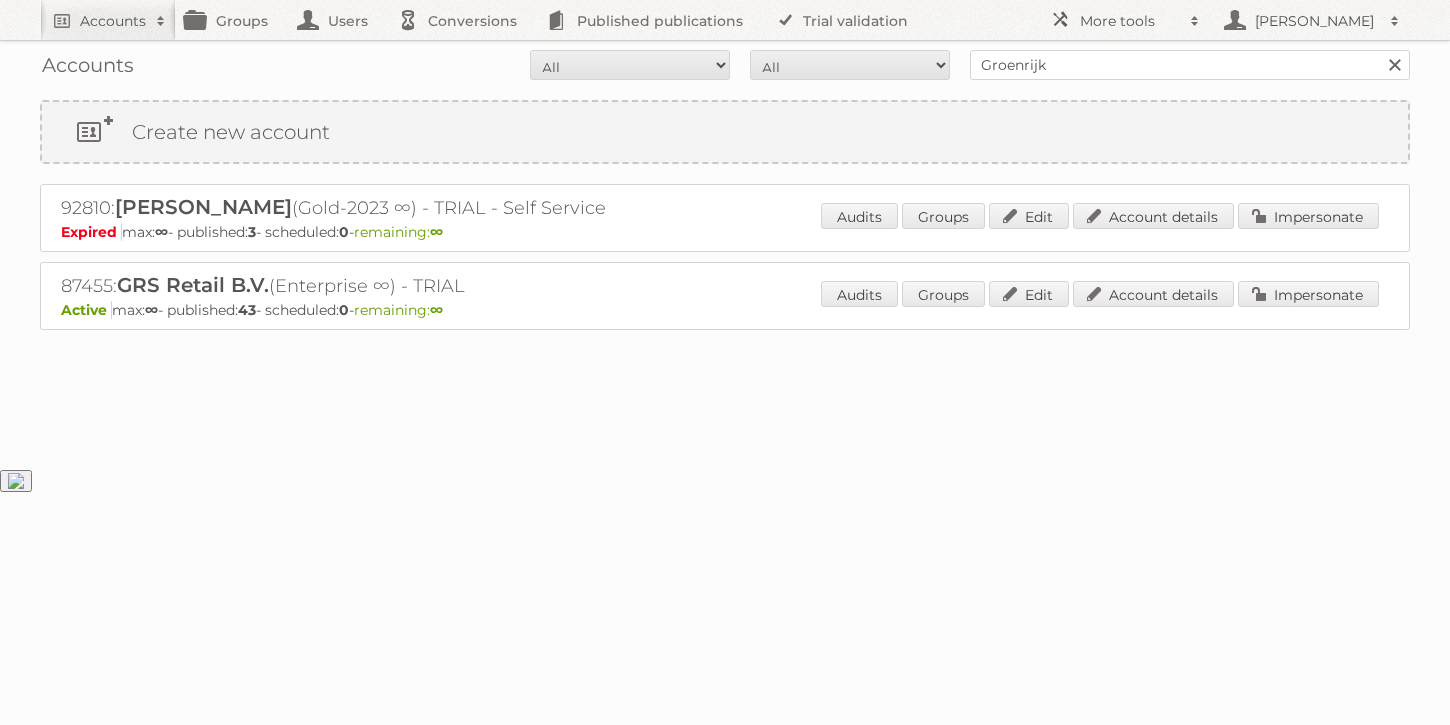 scroll, scrollTop: 0, scrollLeft: 0, axis: both 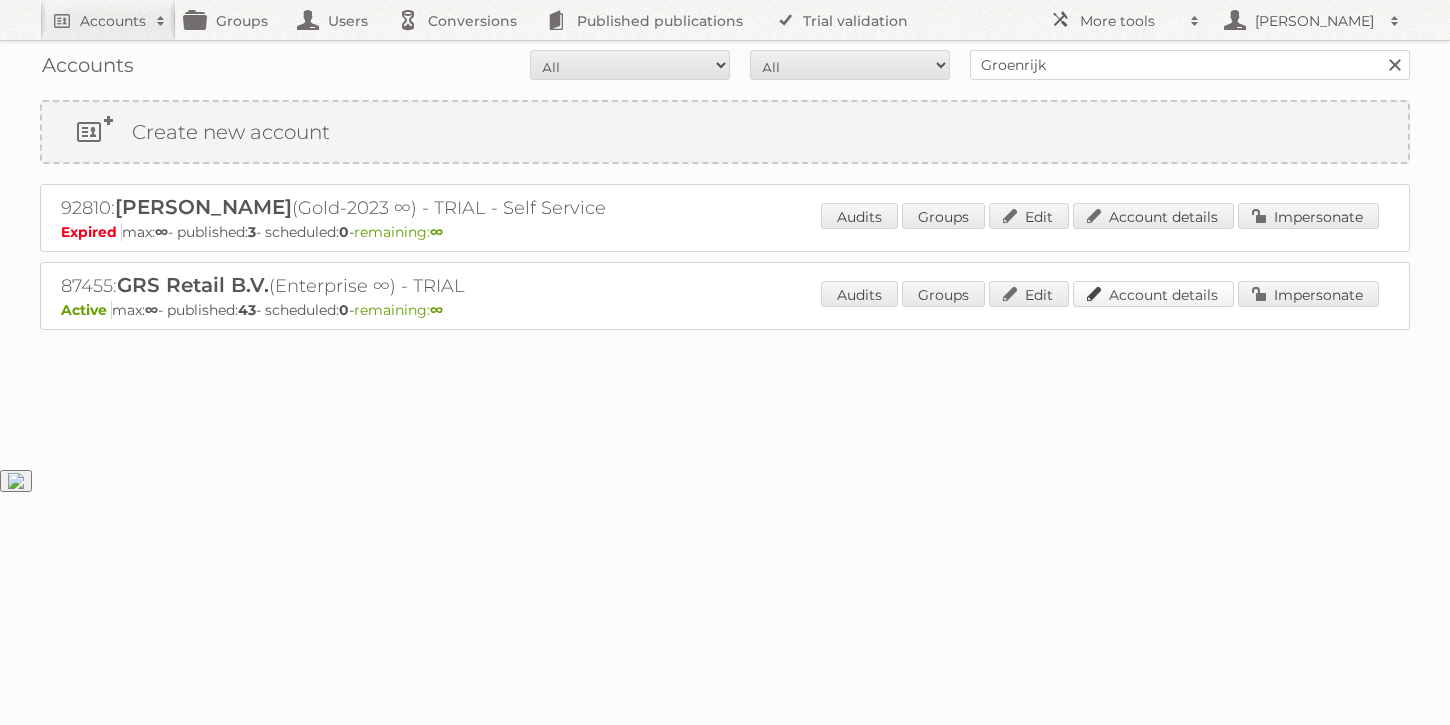 click on "Account details" at bounding box center [1153, 294] 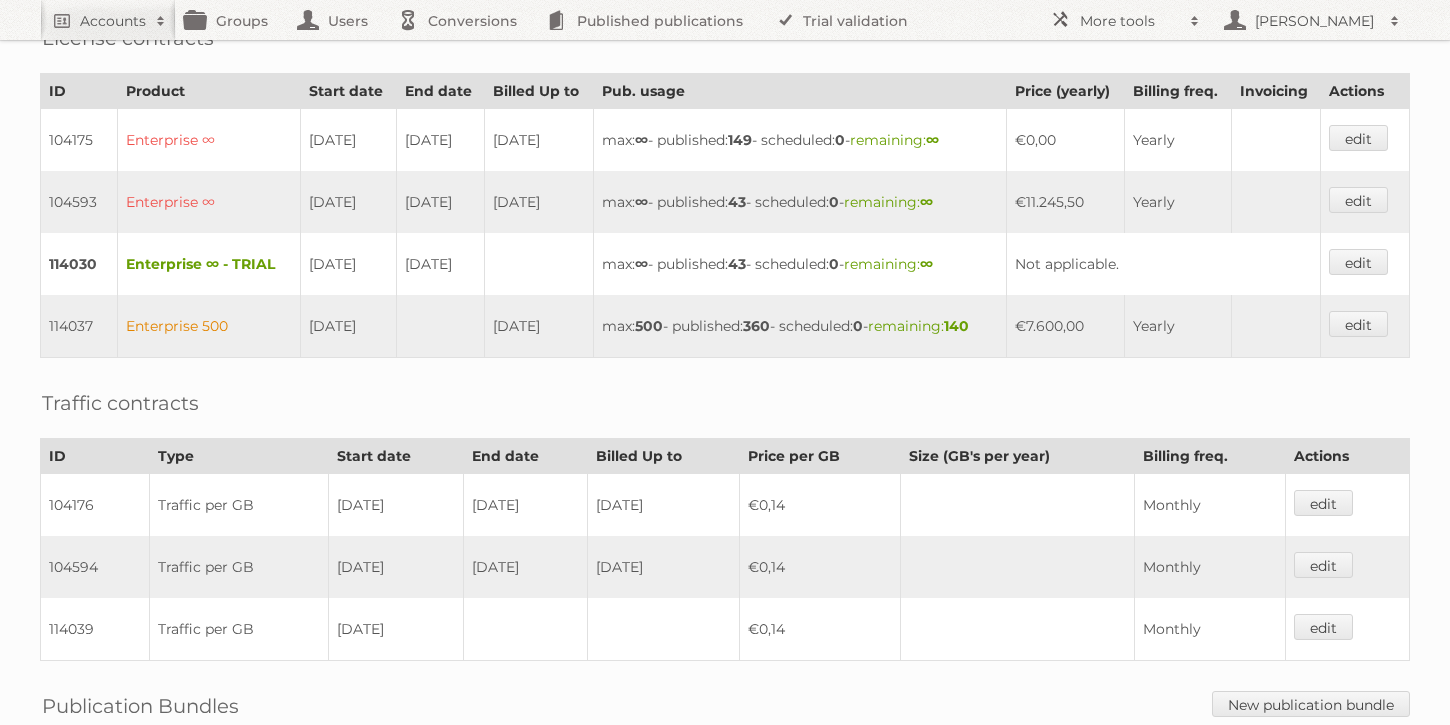scroll, scrollTop: 496, scrollLeft: 0, axis: vertical 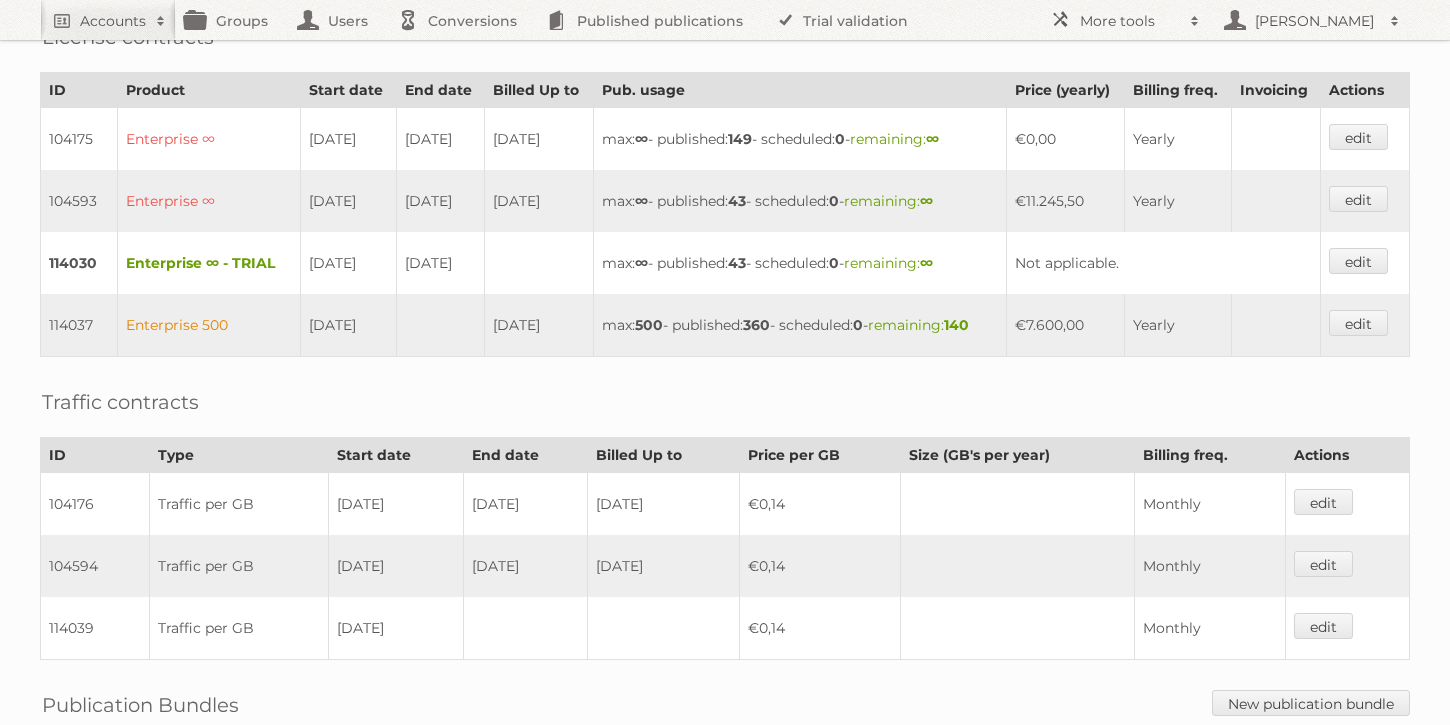 drag, startPoint x: 1104, startPoint y: 312, endPoint x: 1027, endPoint y: 309, distance: 77.05842 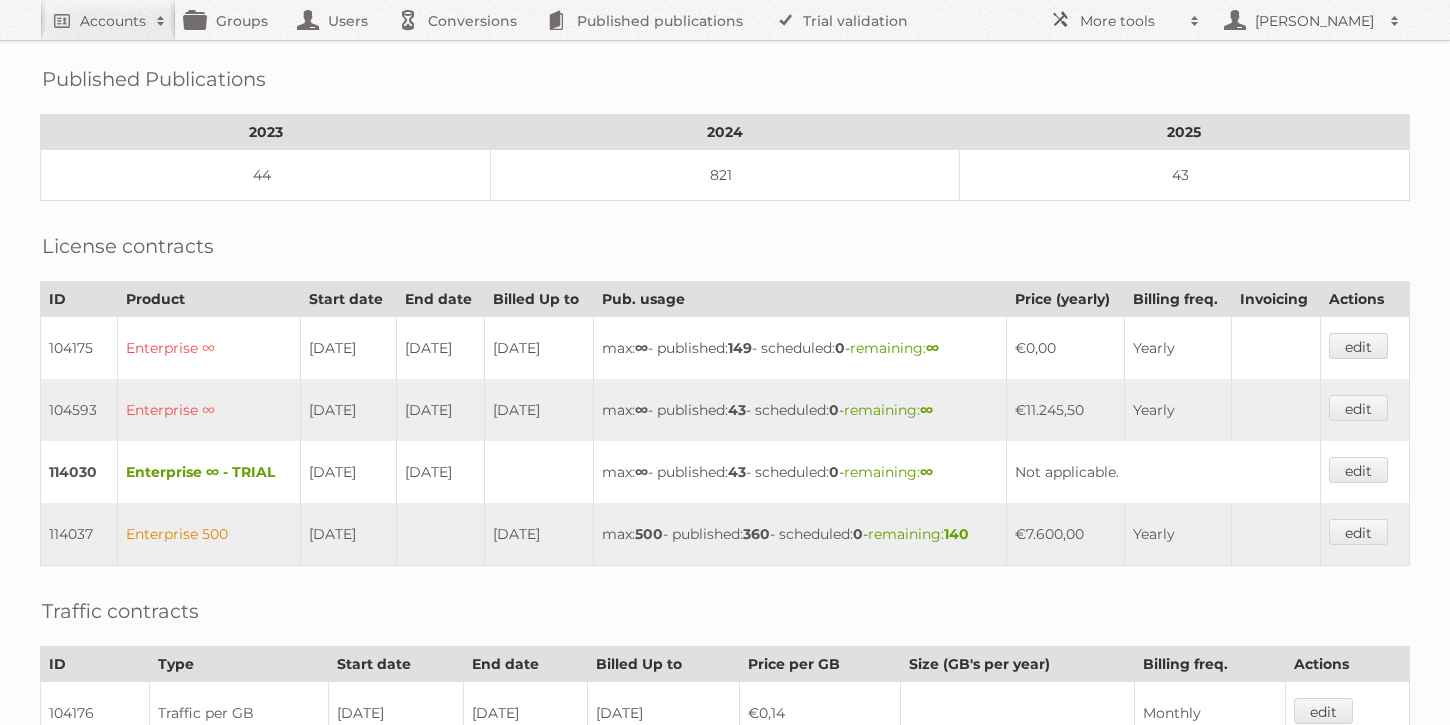 scroll, scrollTop: 336, scrollLeft: 0, axis: vertical 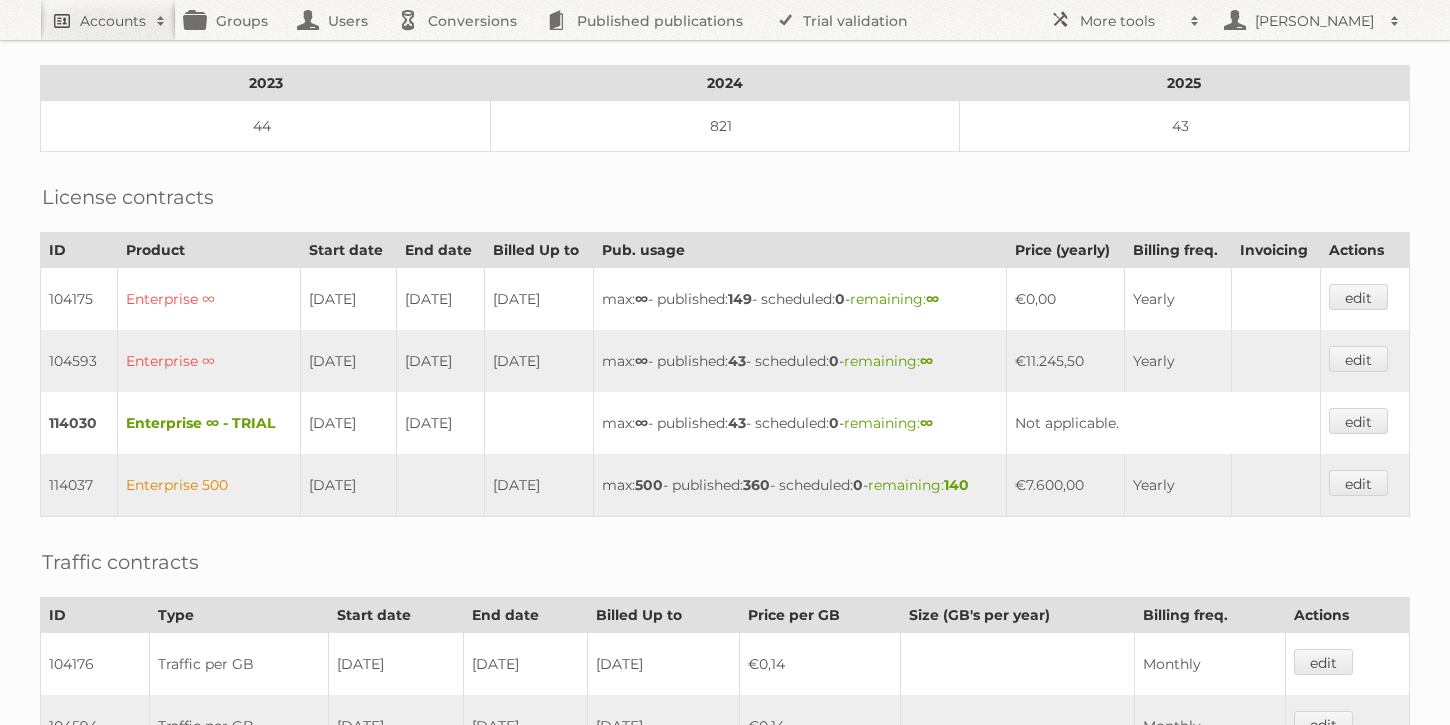 click on "Accounts" at bounding box center [108, 20] 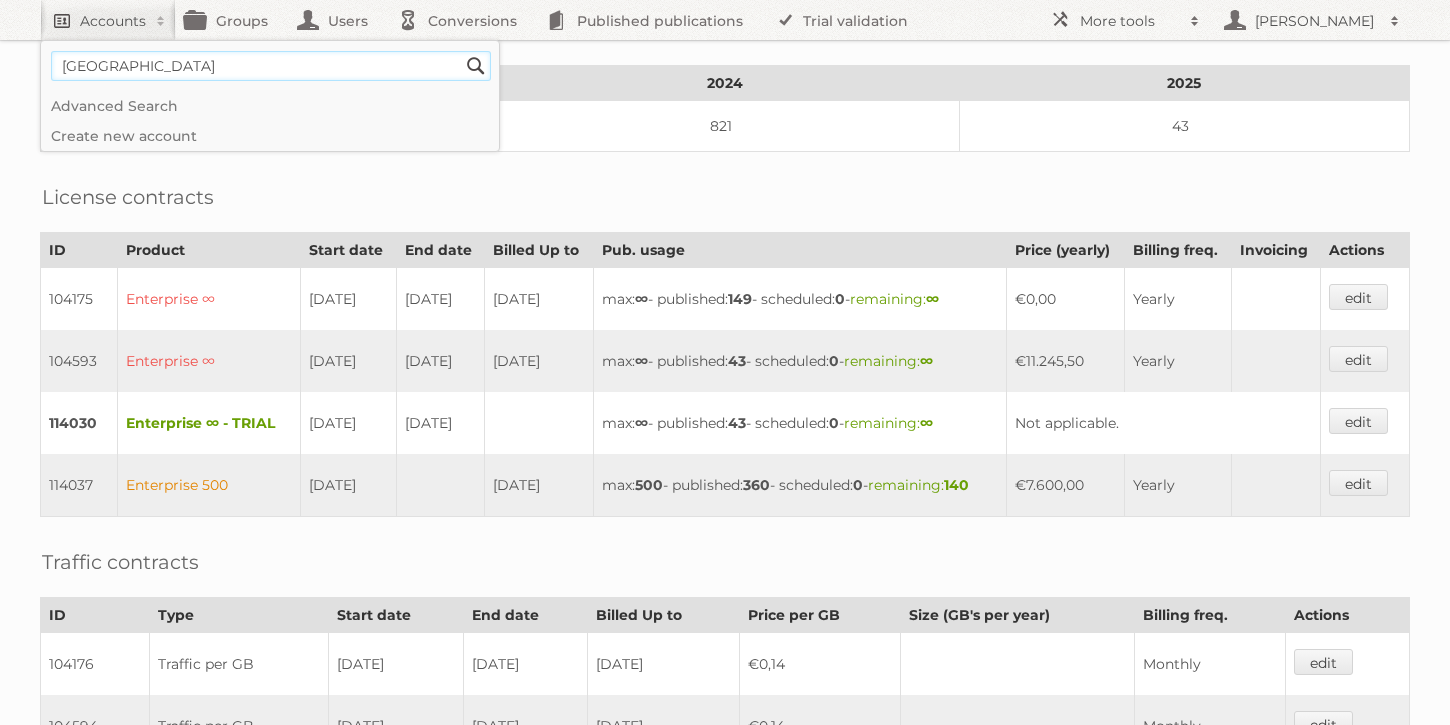 type on "[GEOGRAPHIC_DATA]" 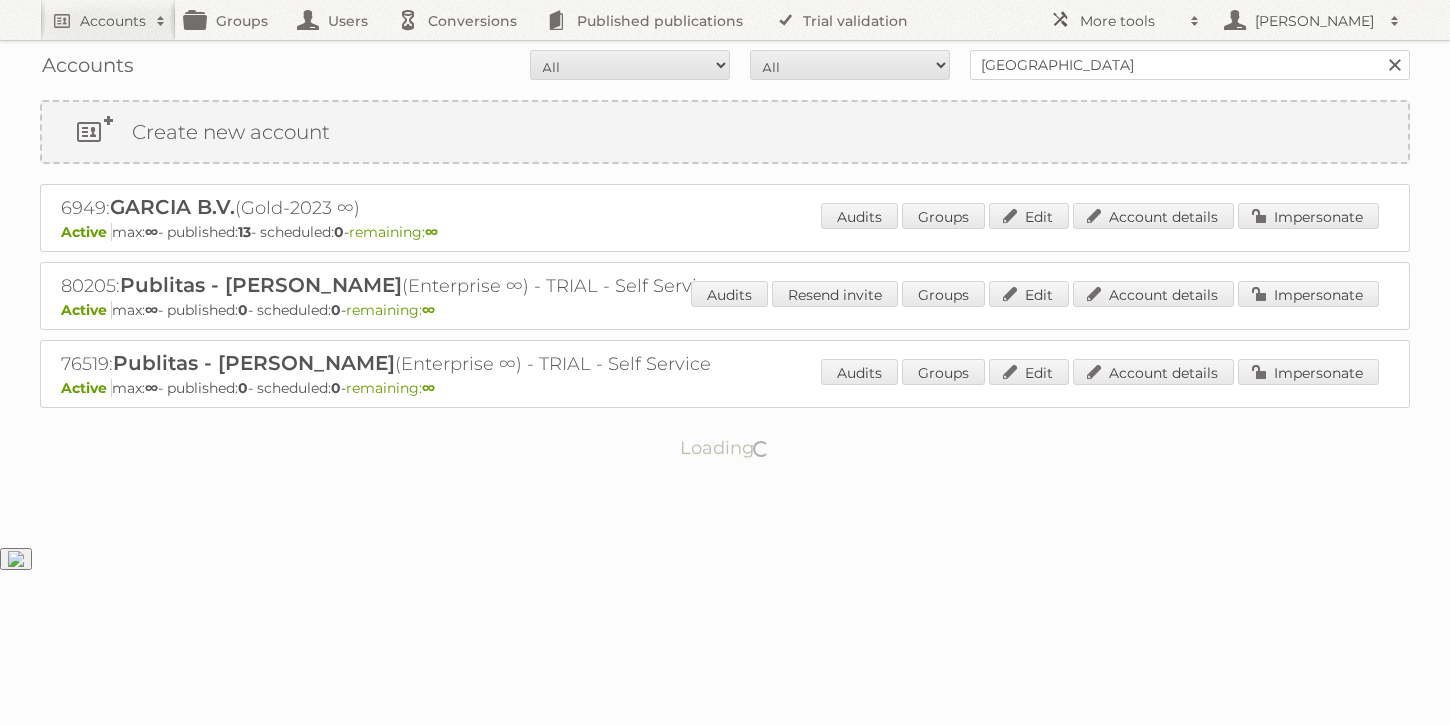 scroll, scrollTop: 0, scrollLeft: 0, axis: both 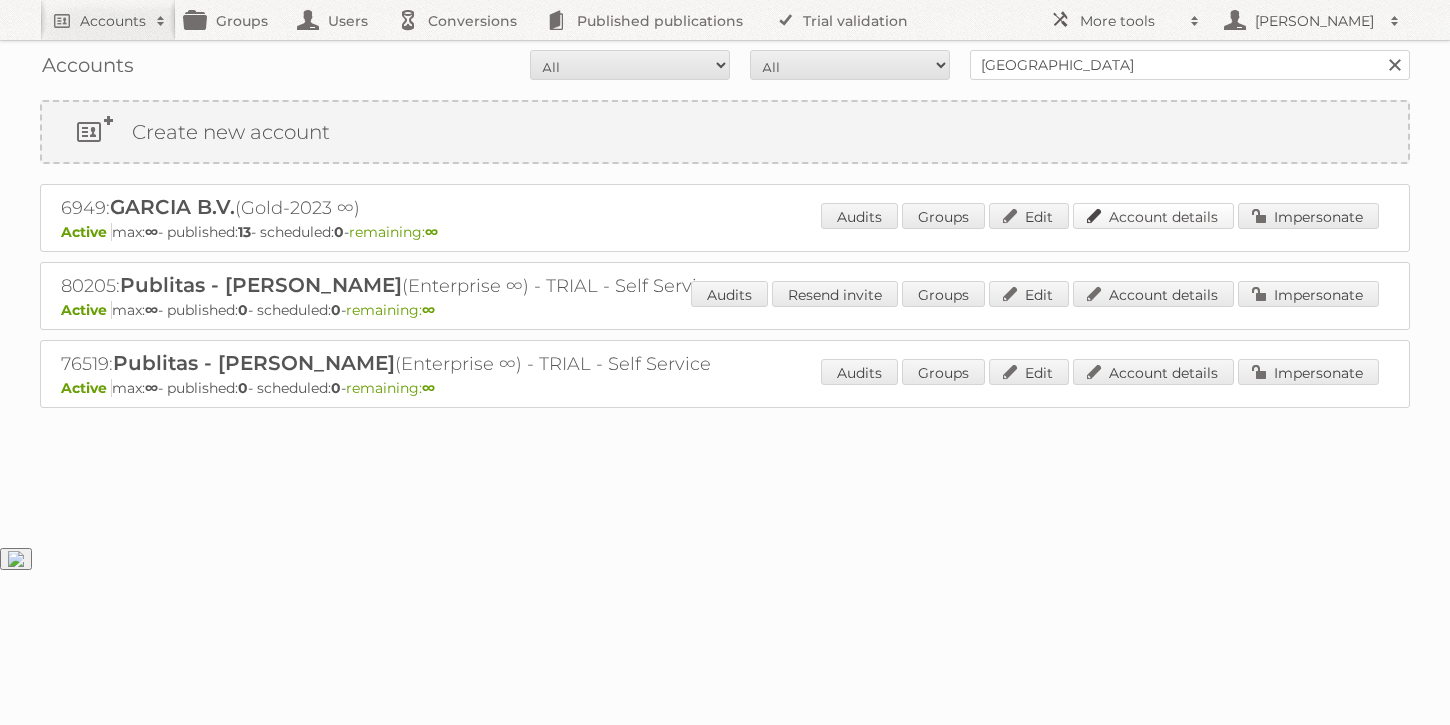 click on "Account details" at bounding box center (1153, 216) 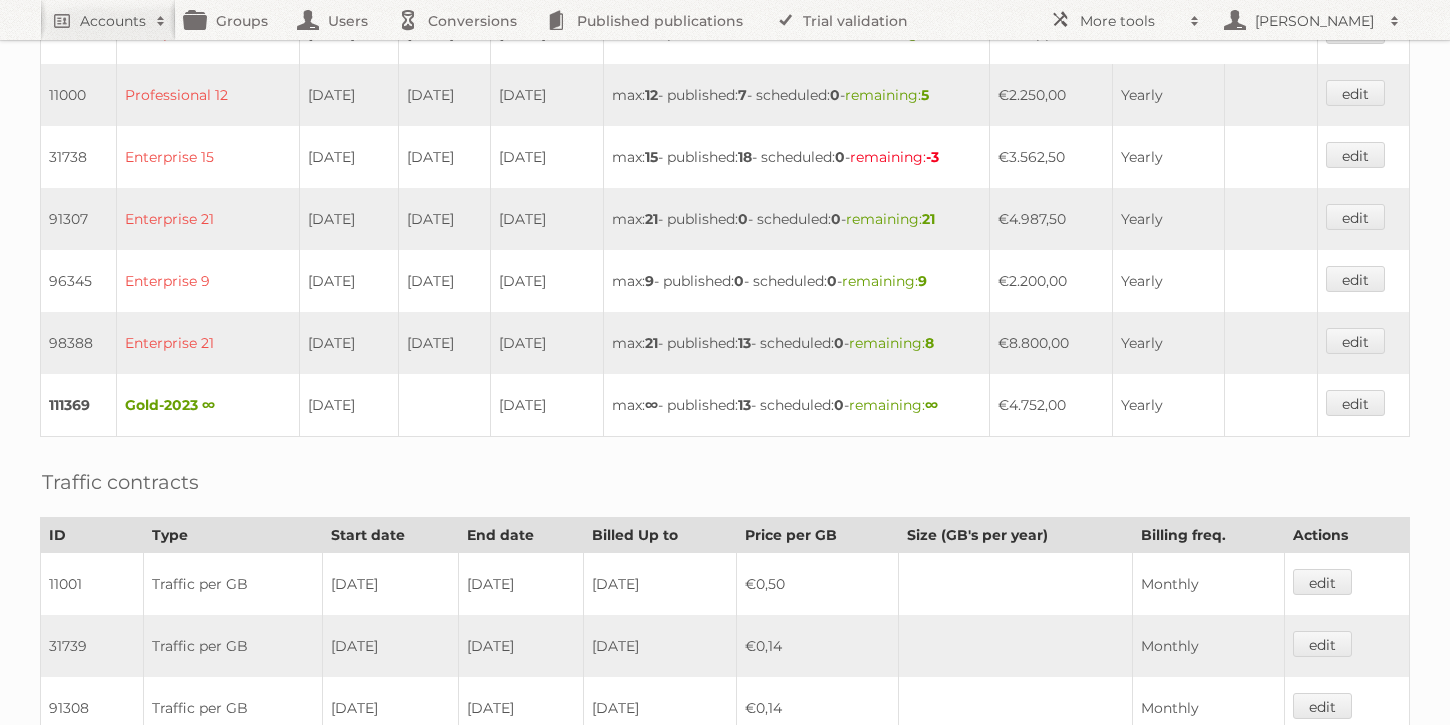 scroll, scrollTop: 679, scrollLeft: 0, axis: vertical 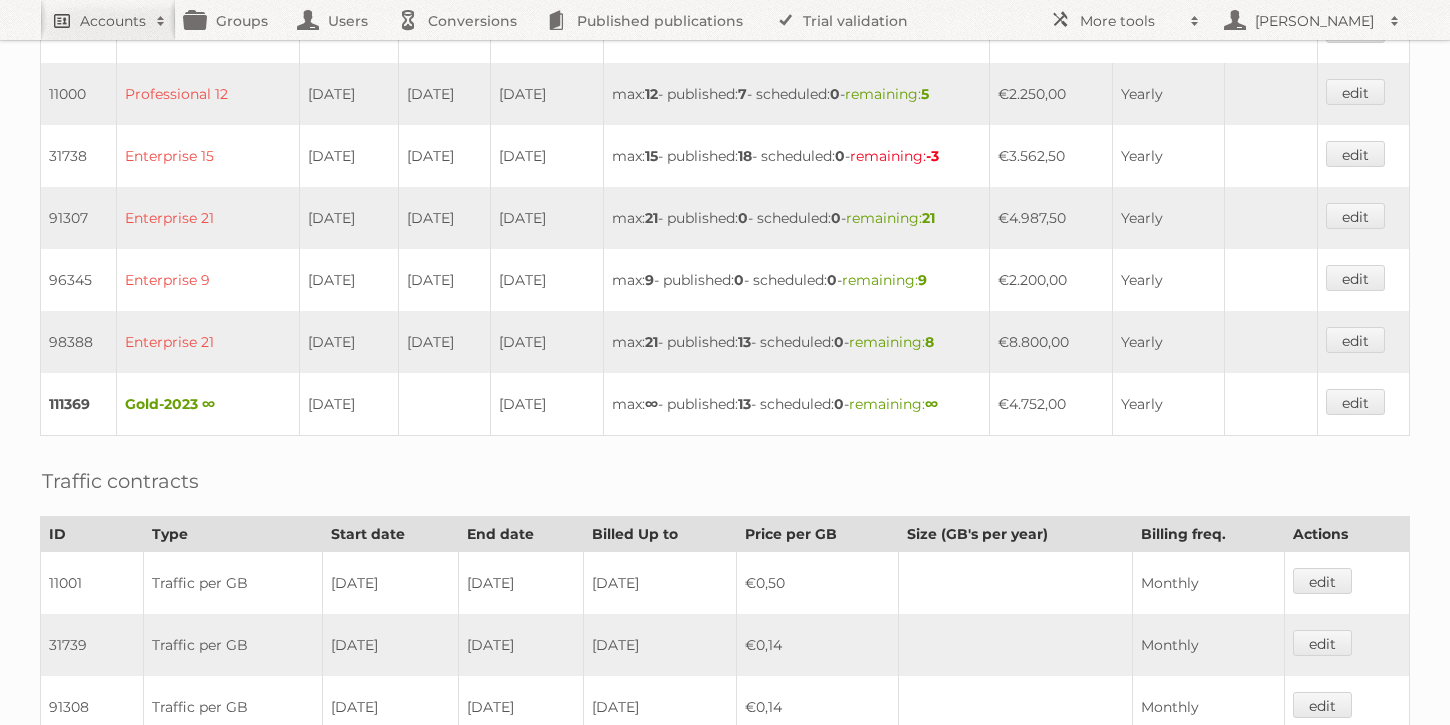 click on "Accounts" at bounding box center (113, 21) 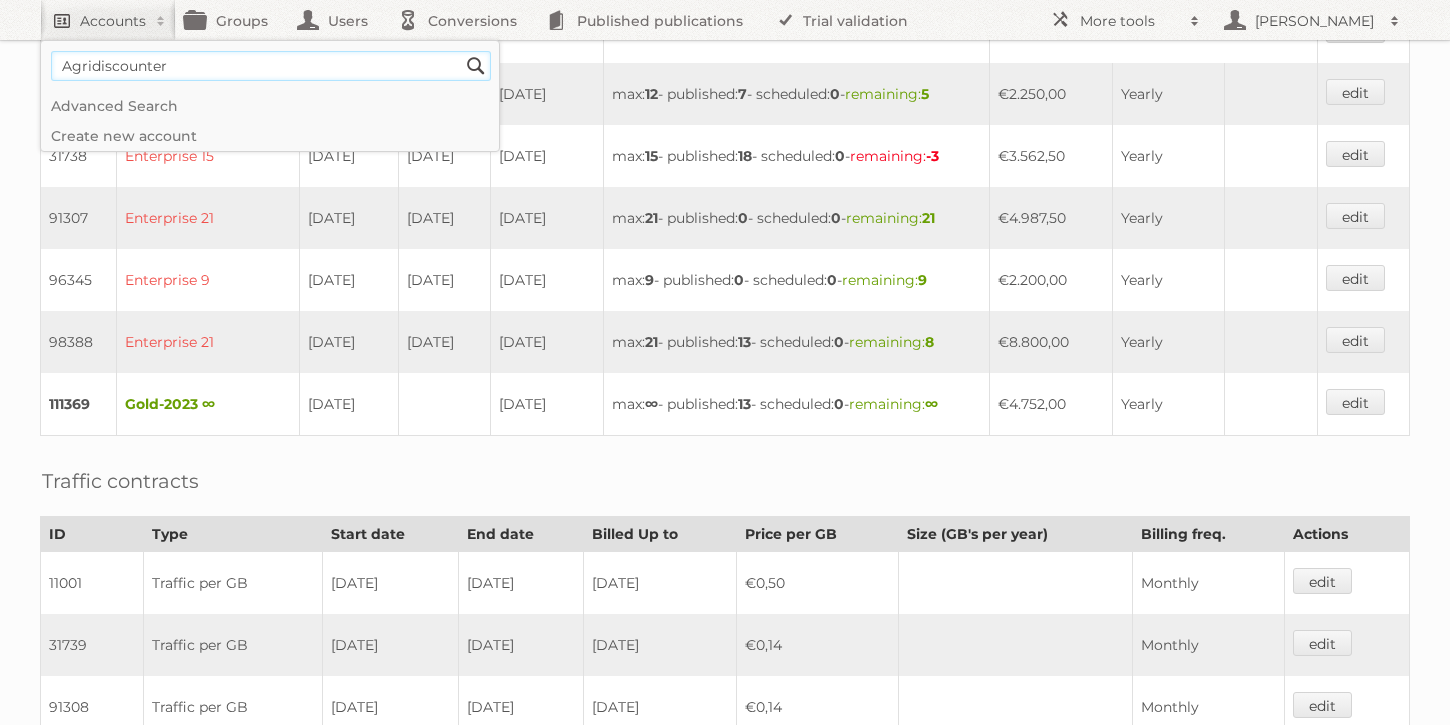 type on "Agridiscounter" 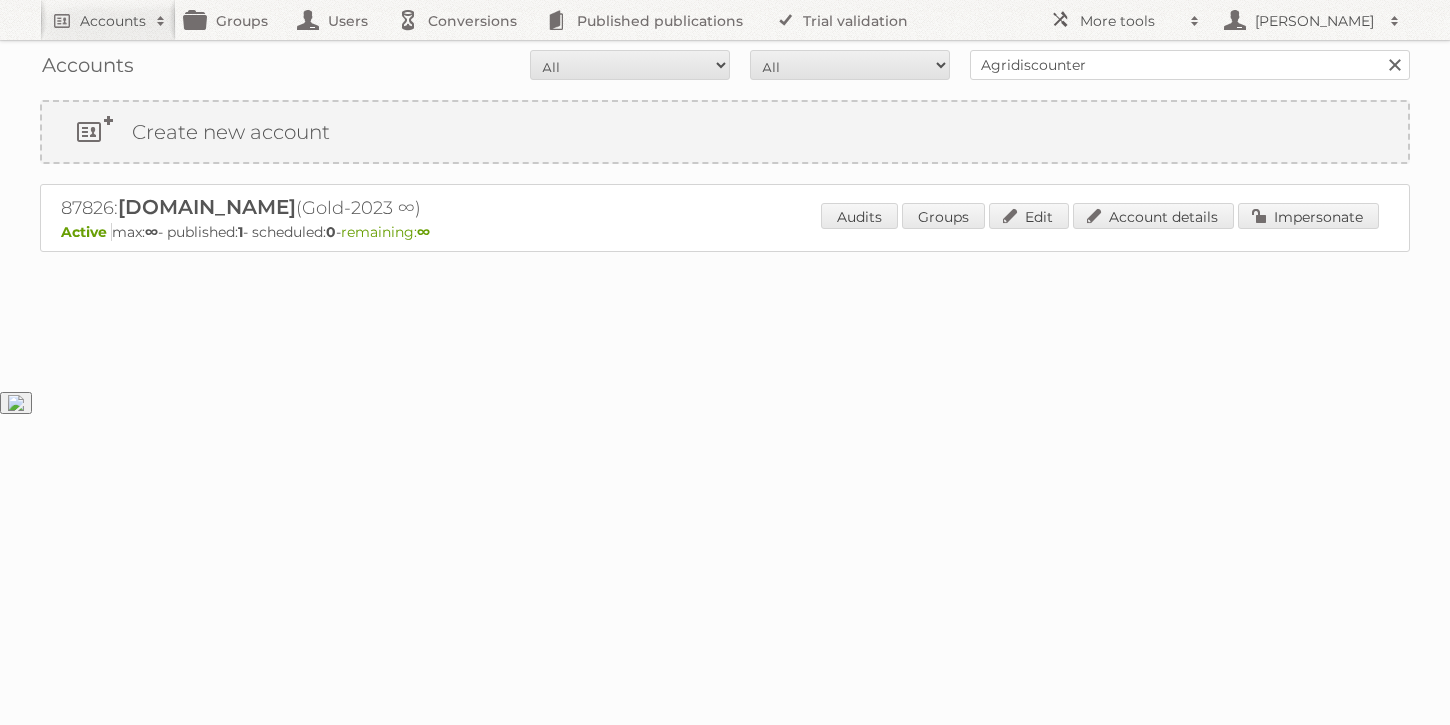 scroll, scrollTop: 0, scrollLeft: 0, axis: both 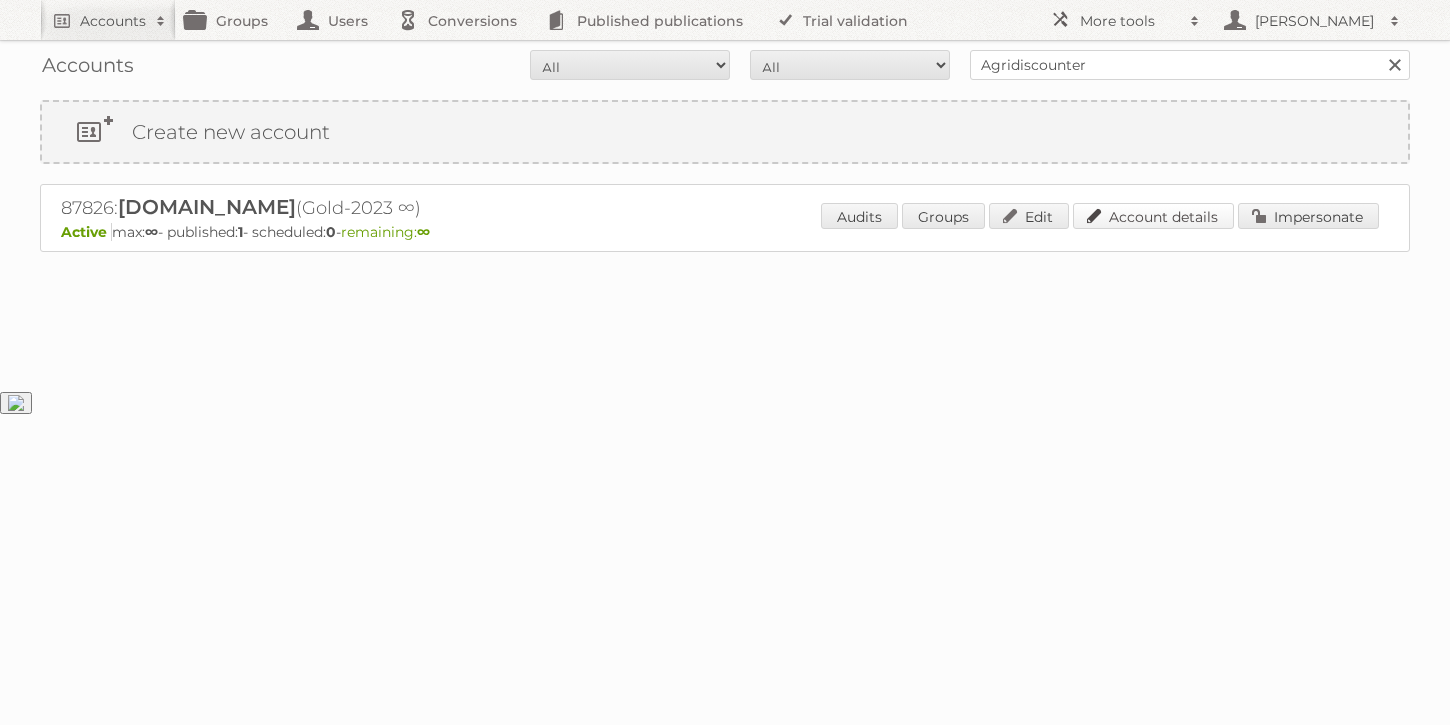 click on "Account details" at bounding box center (1153, 216) 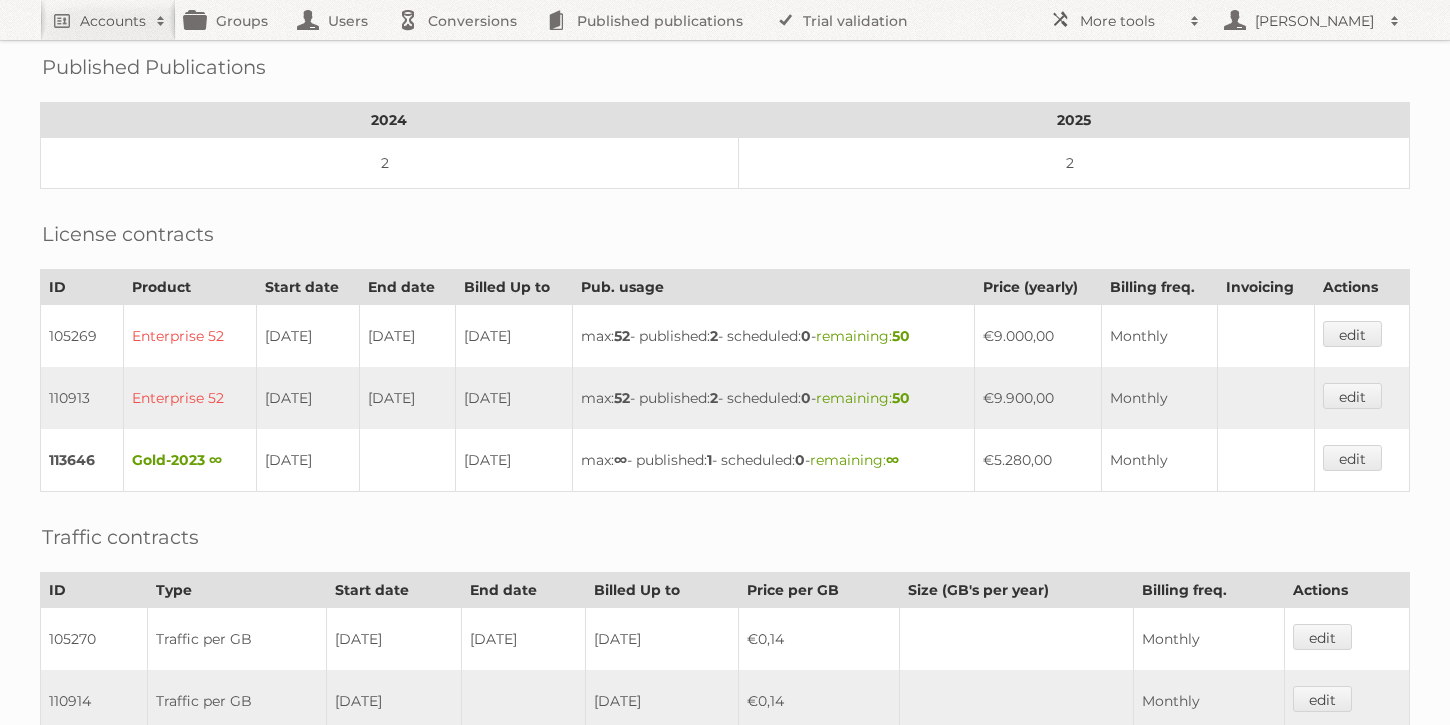 scroll, scrollTop: 304, scrollLeft: 0, axis: vertical 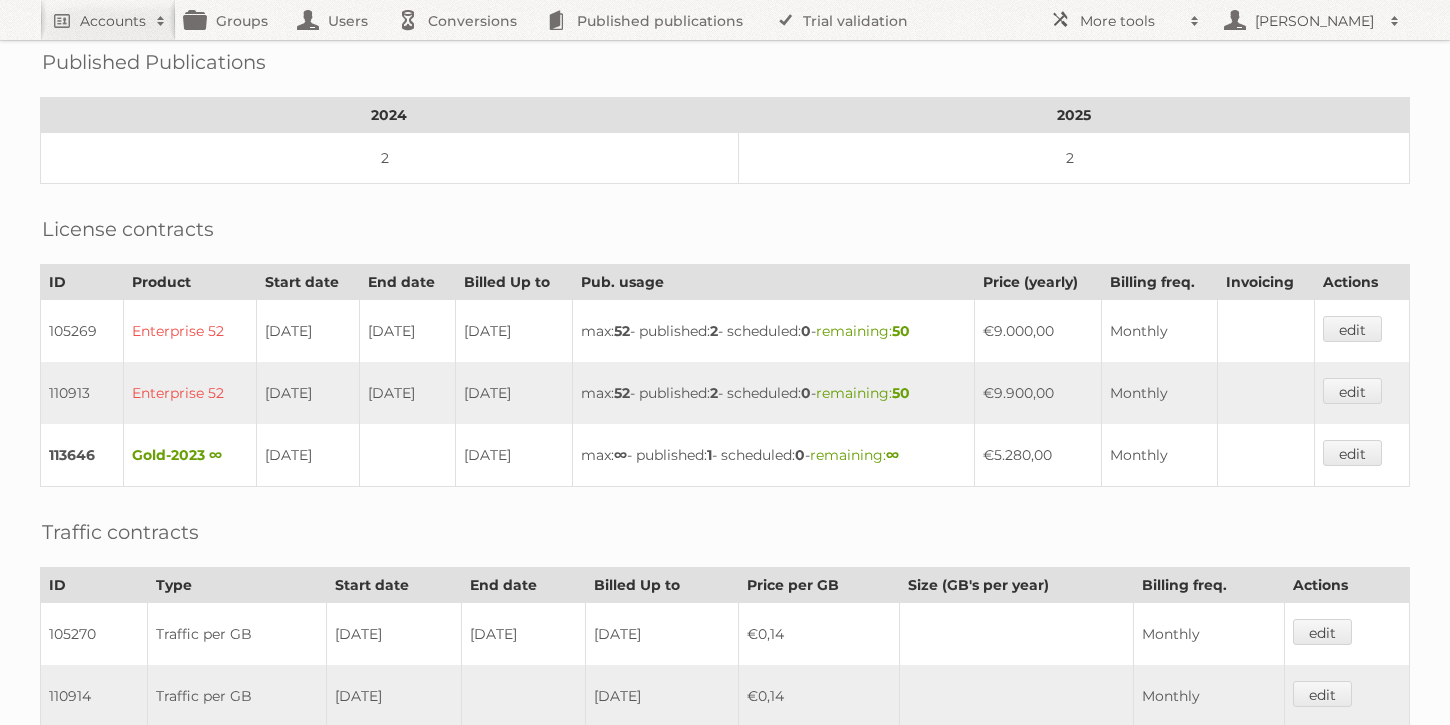 drag, startPoint x: 1074, startPoint y: 445, endPoint x: 1006, endPoint y: 435, distance: 68.73136 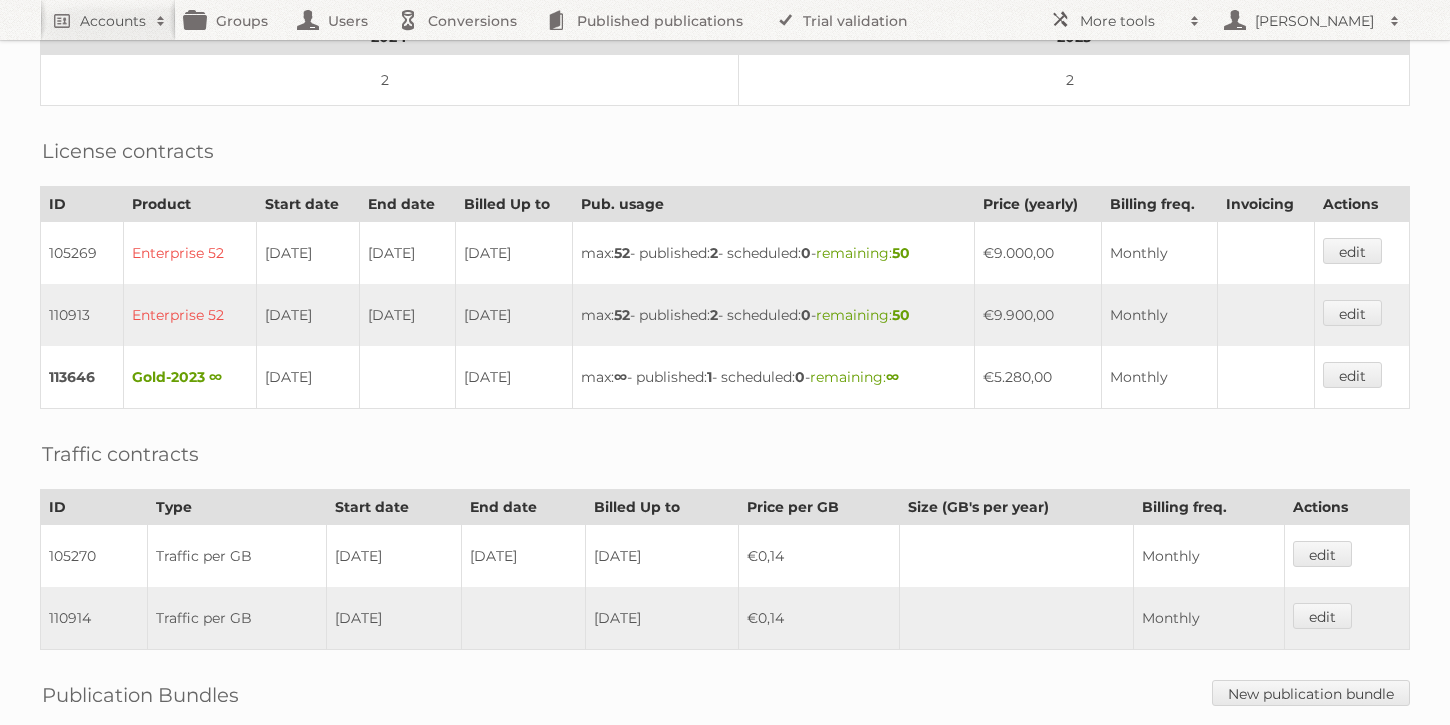 scroll, scrollTop: 0, scrollLeft: 0, axis: both 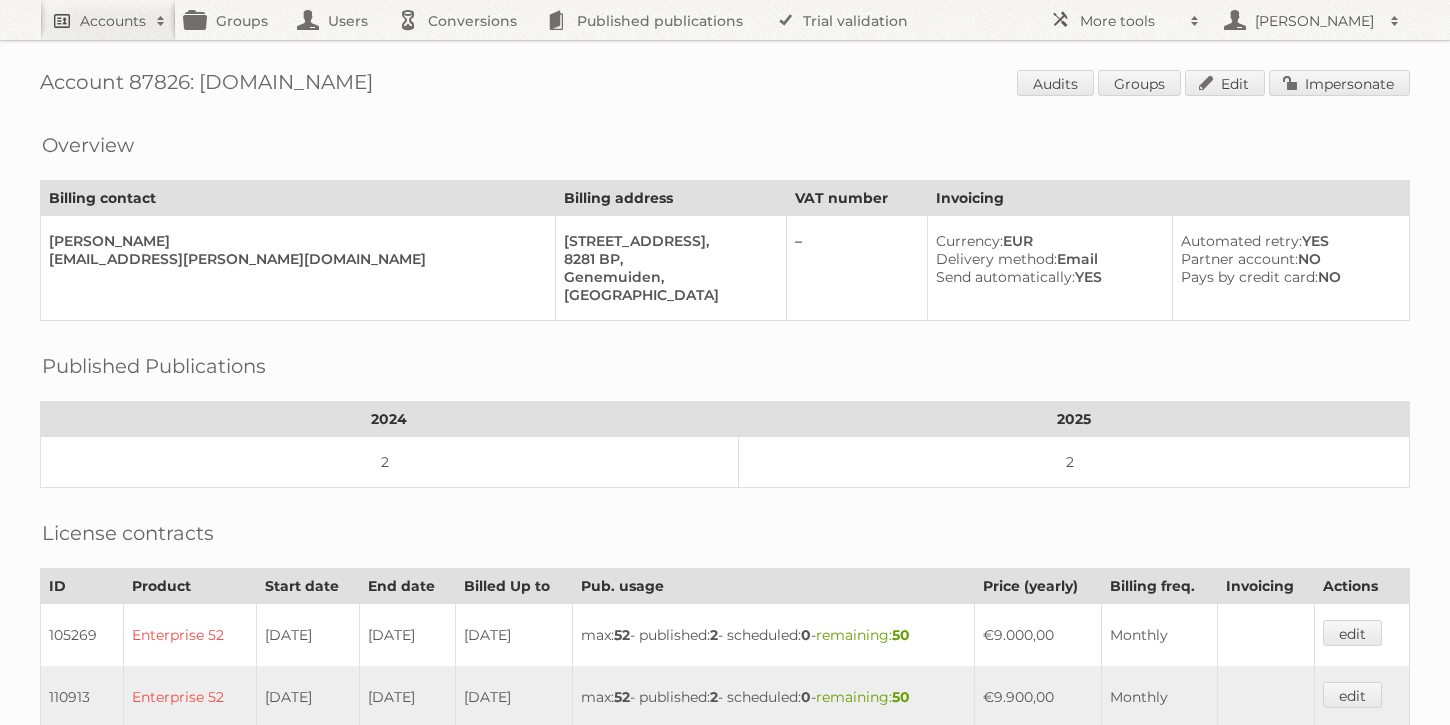 click on "Accounts" at bounding box center [113, 21] 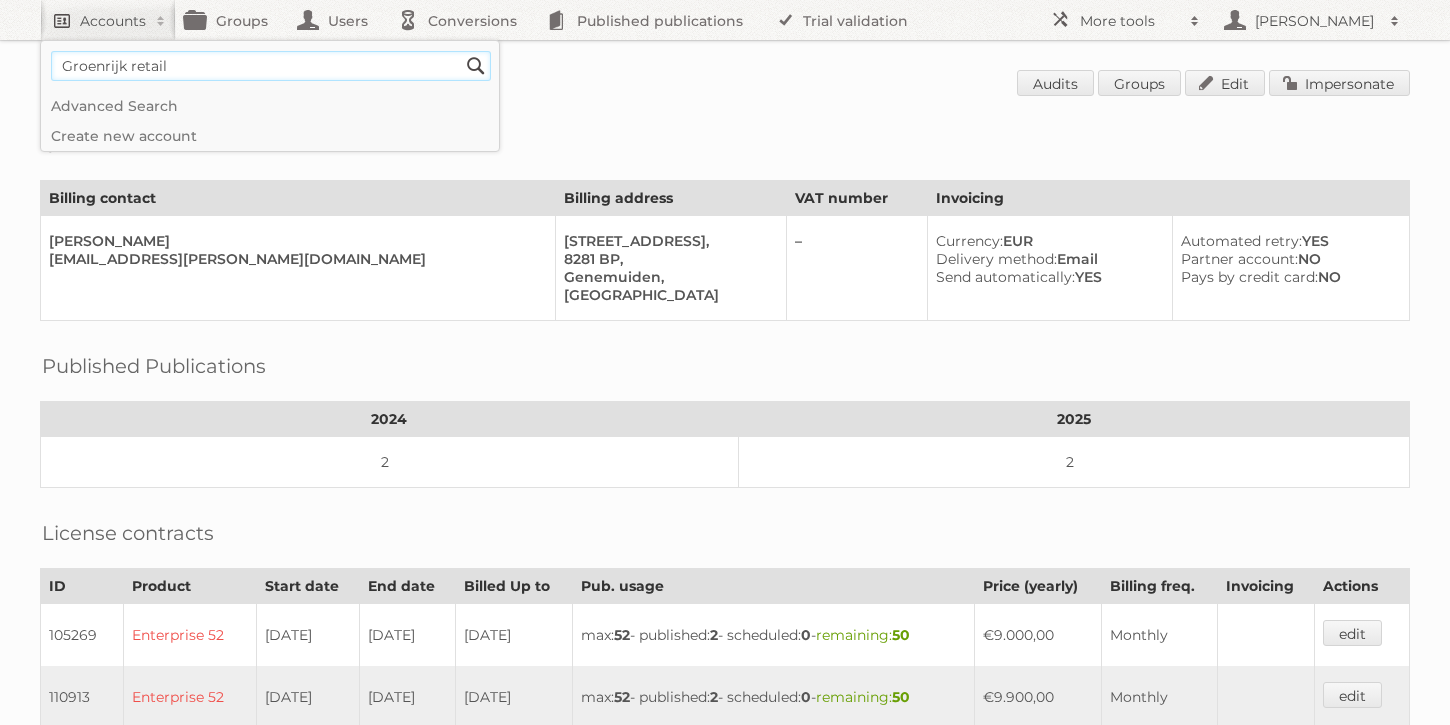 type on "Groenrijk retail" 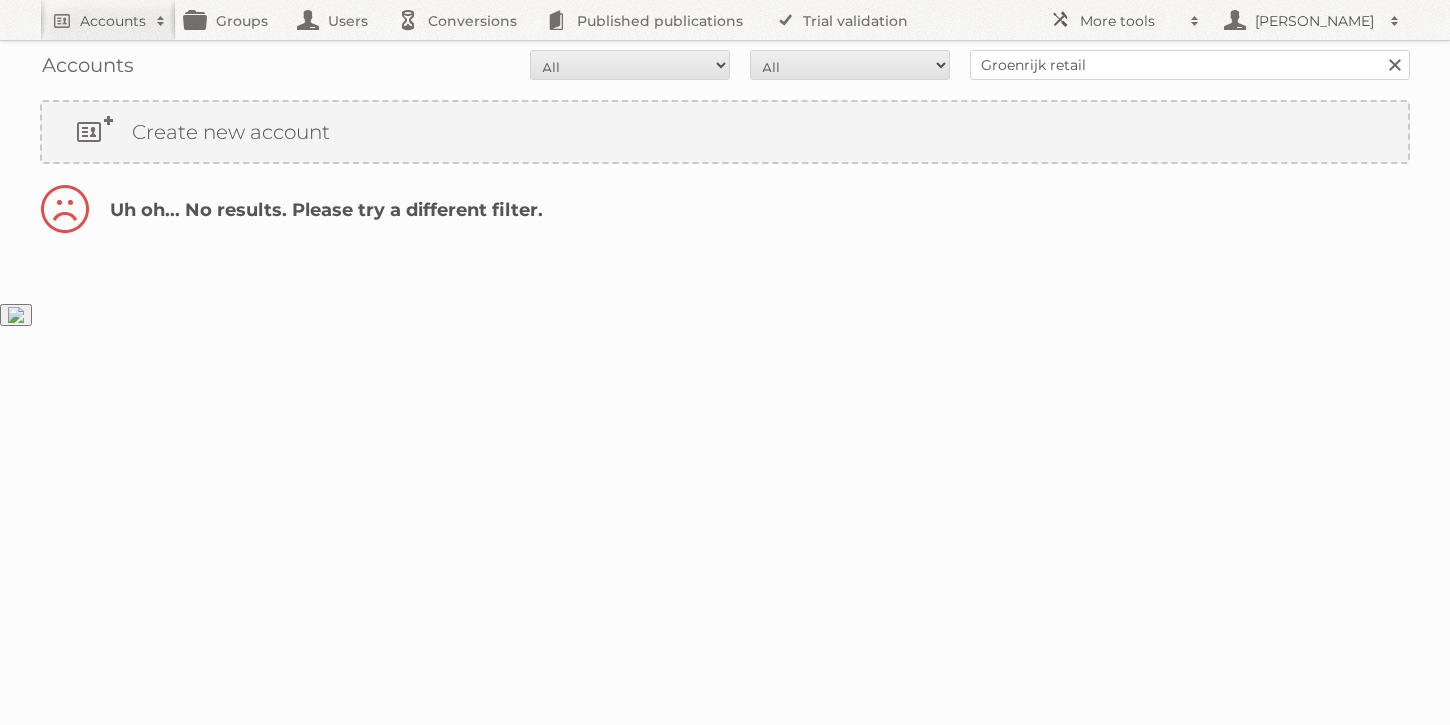 scroll, scrollTop: 0, scrollLeft: 0, axis: both 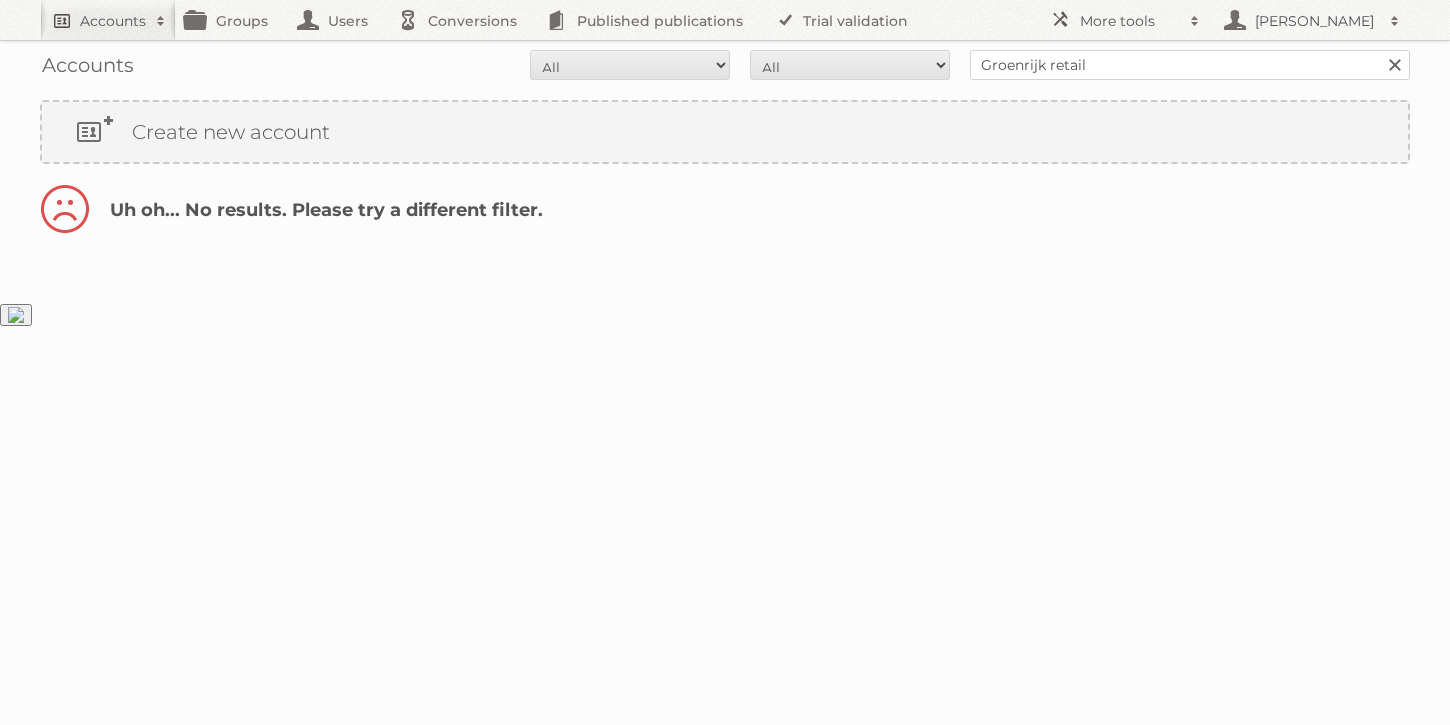 click on "Accounts" at bounding box center (113, 21) 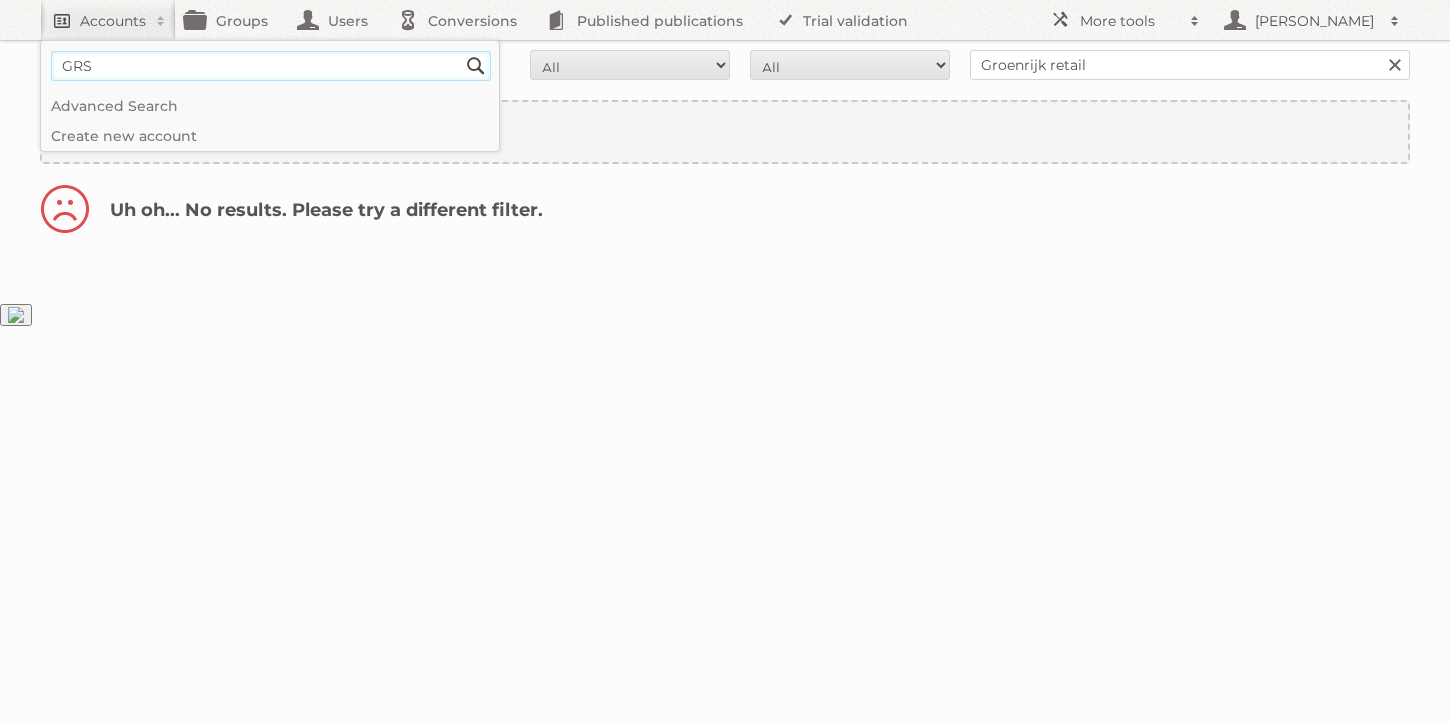 type on "GRS" 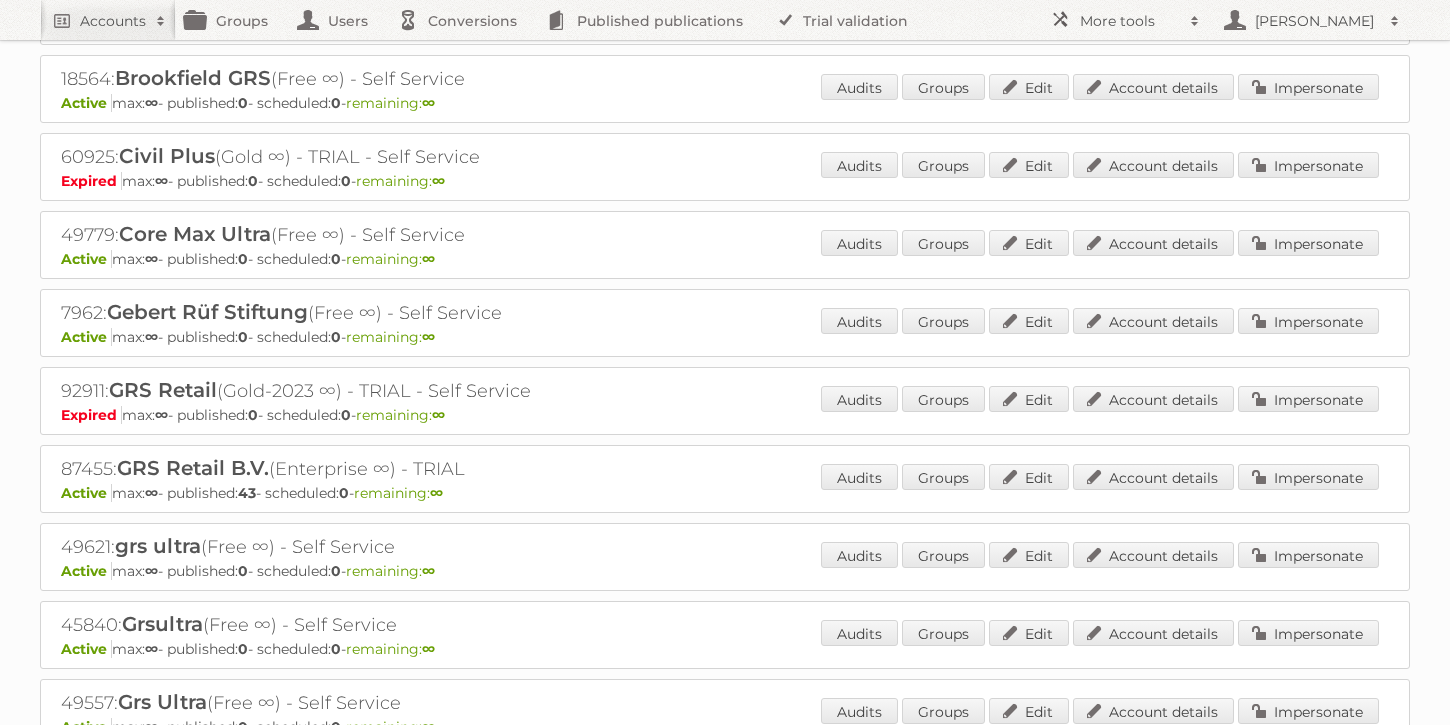 scroll, scrollTop: 208, scrollLeft: 0, axis: vertical 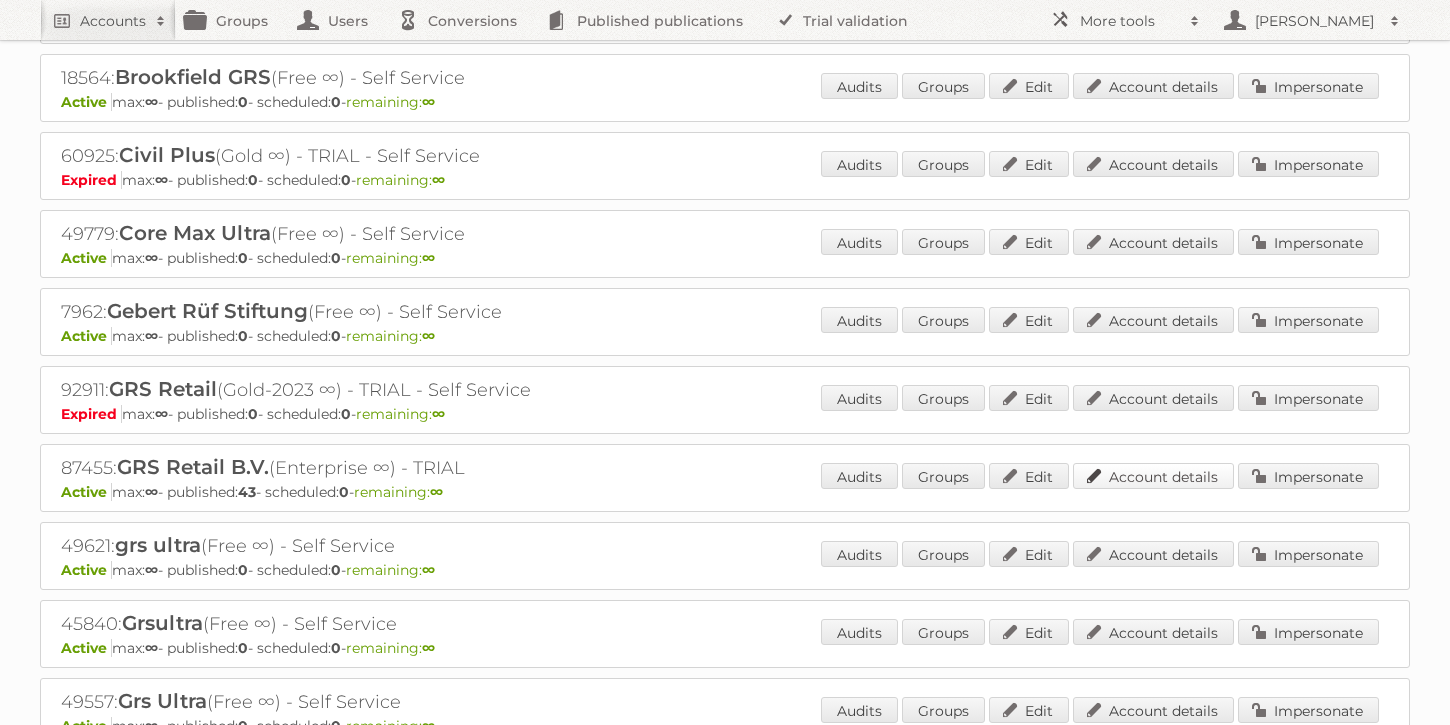 click on "Account details" at bounding box center [1153, 476] 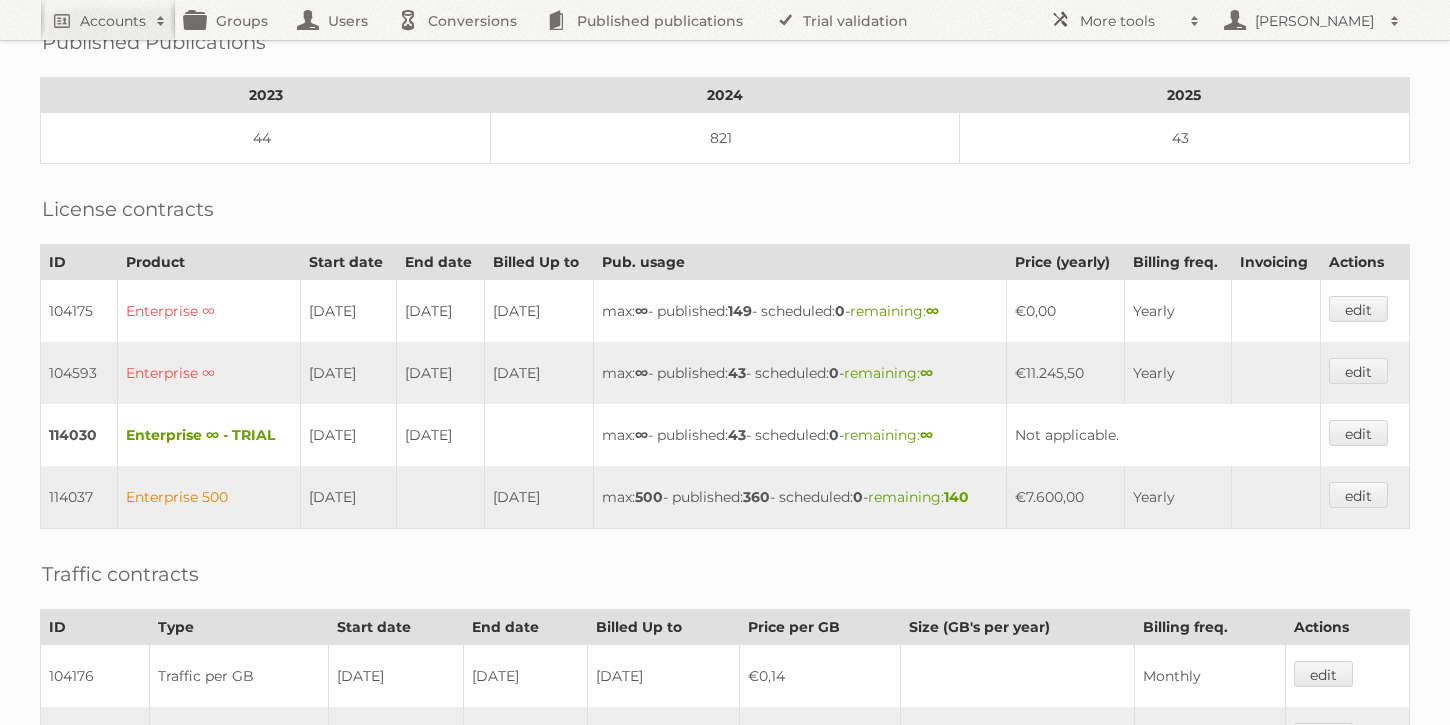 scroll, scrollTop: 365, scrollLeft: 0, axis: vertical 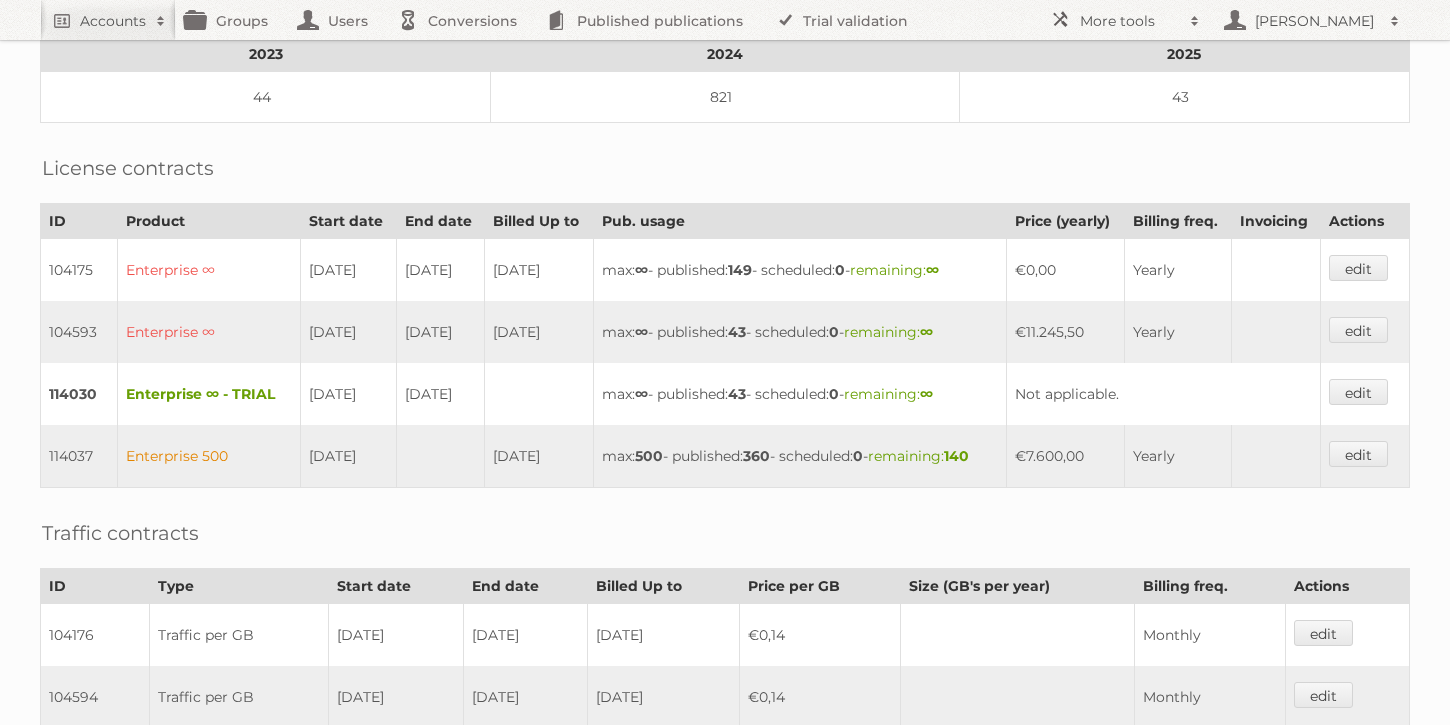 drag, startPoint x: 1092, startPoint y: 447, endPoint x: 1028, endPoint y: 447, distance: 64 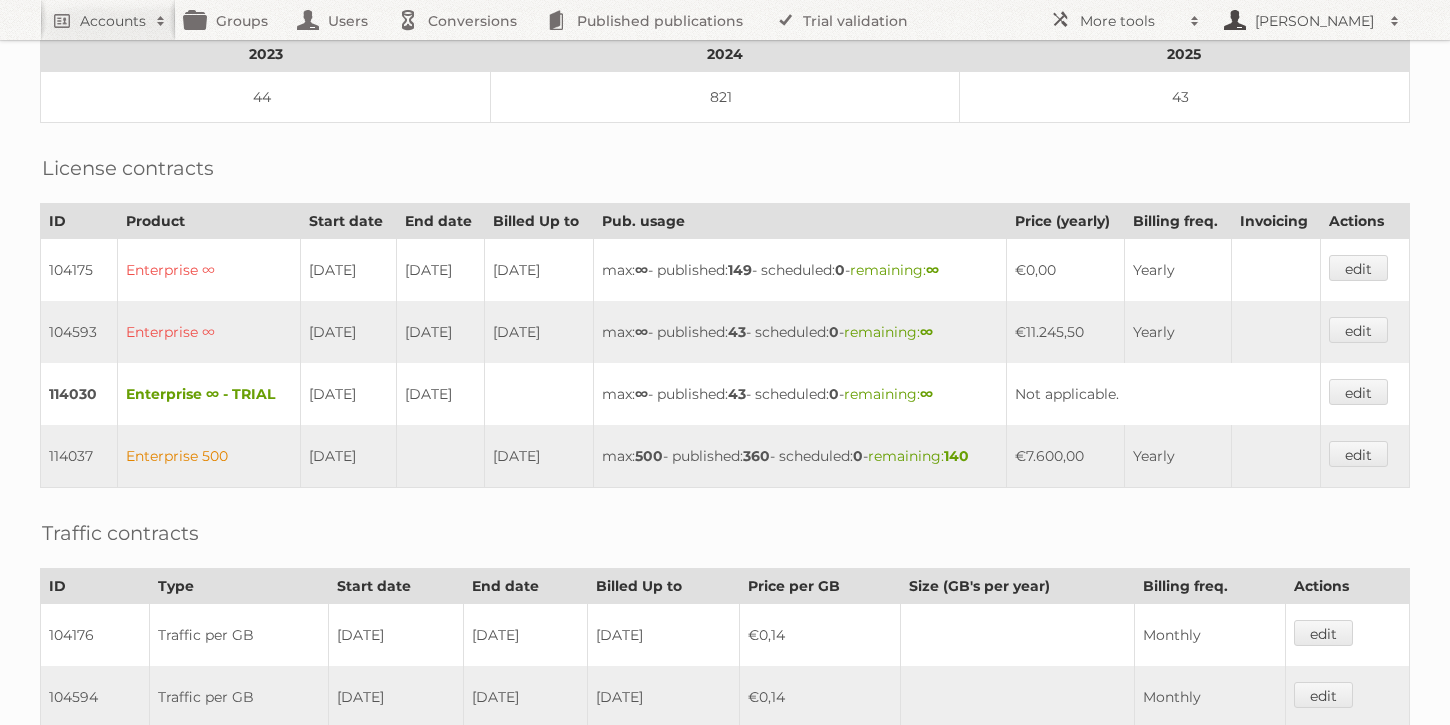 copy on "€7.600,00" 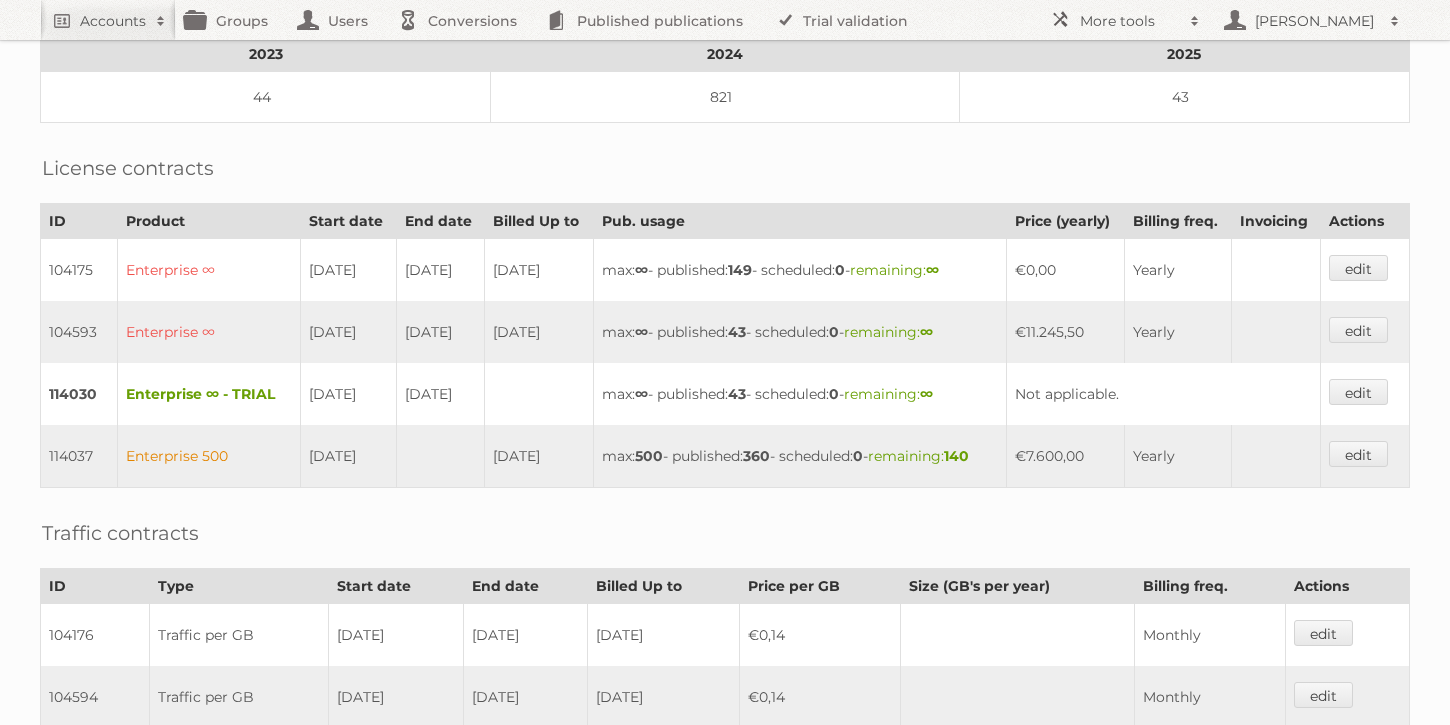 scroll, scrollTop: 0, scrollLeft: 0, axis: both 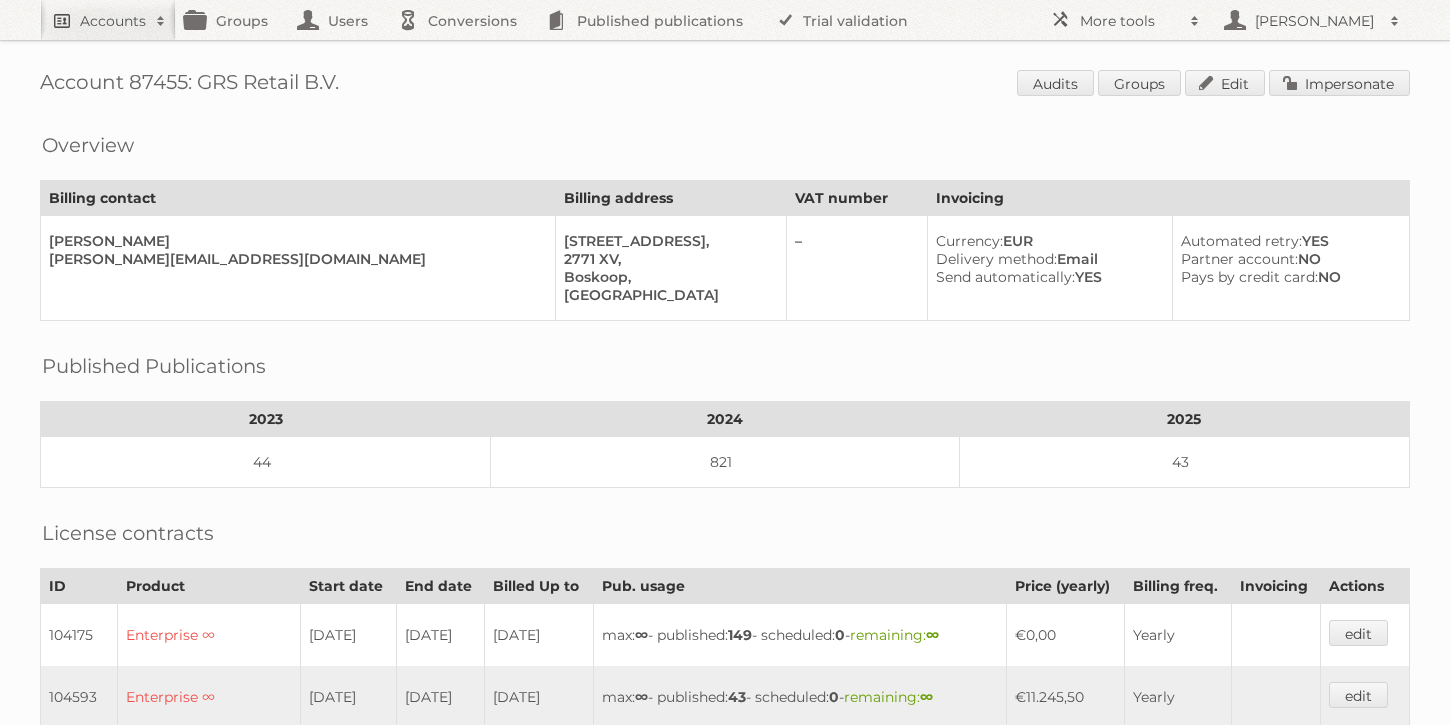 click on "Accounts" at bounding box center [108, 20] 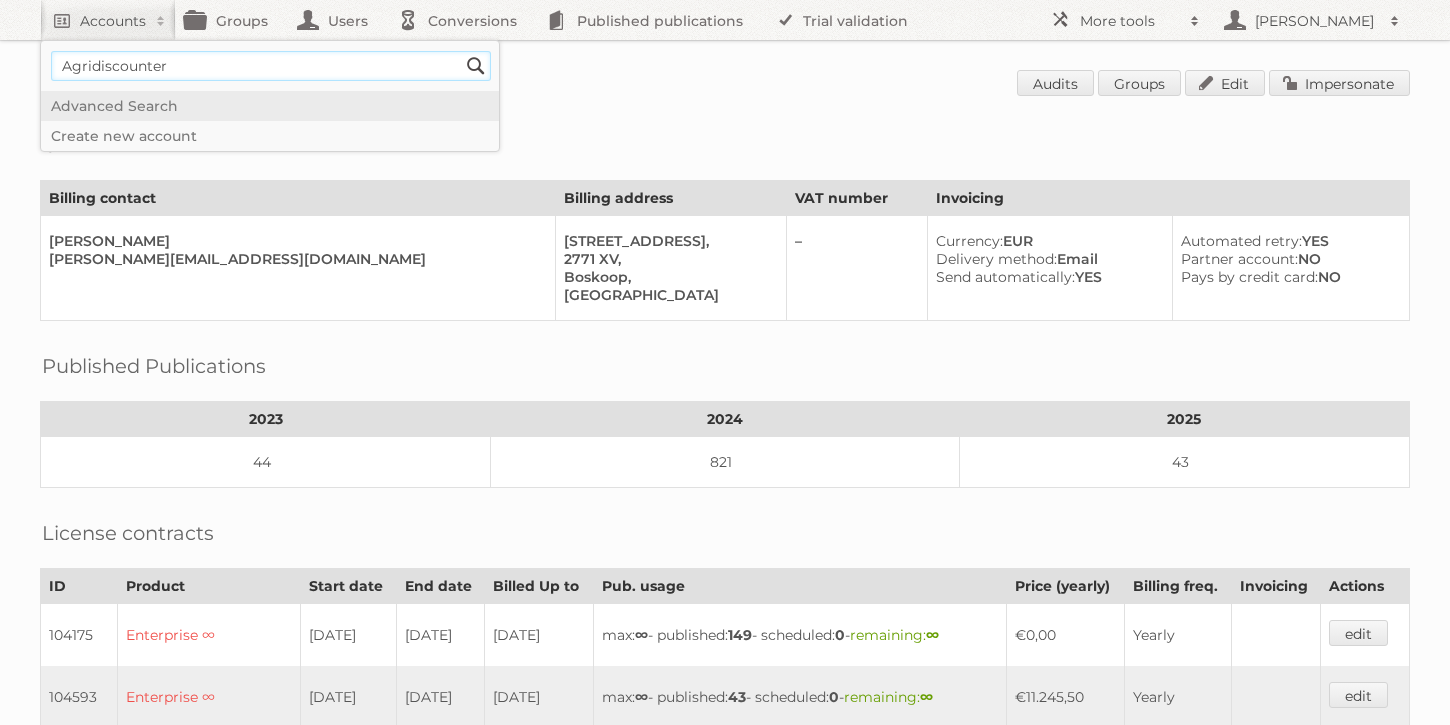 type on "Agridiscounter" 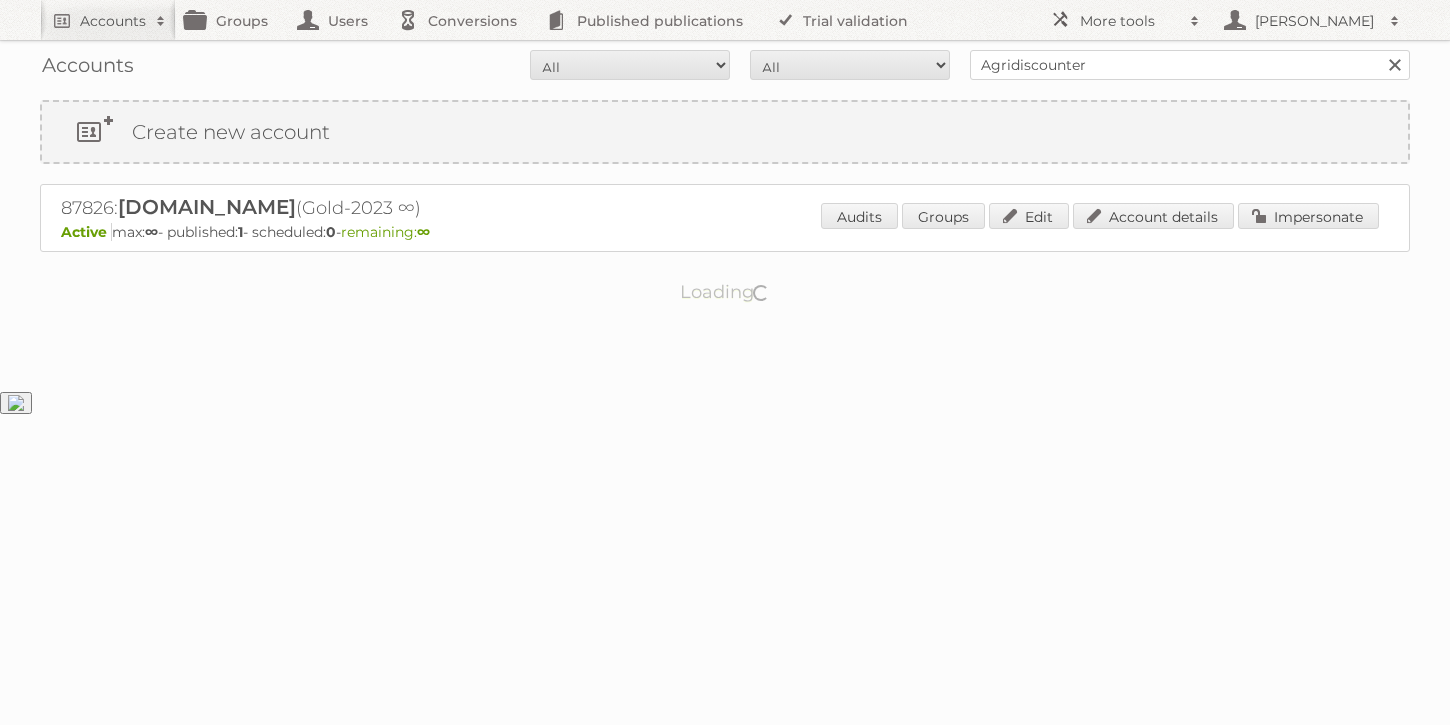 scroll, scrollTop: 0, scrollLeft: 0, axis: both 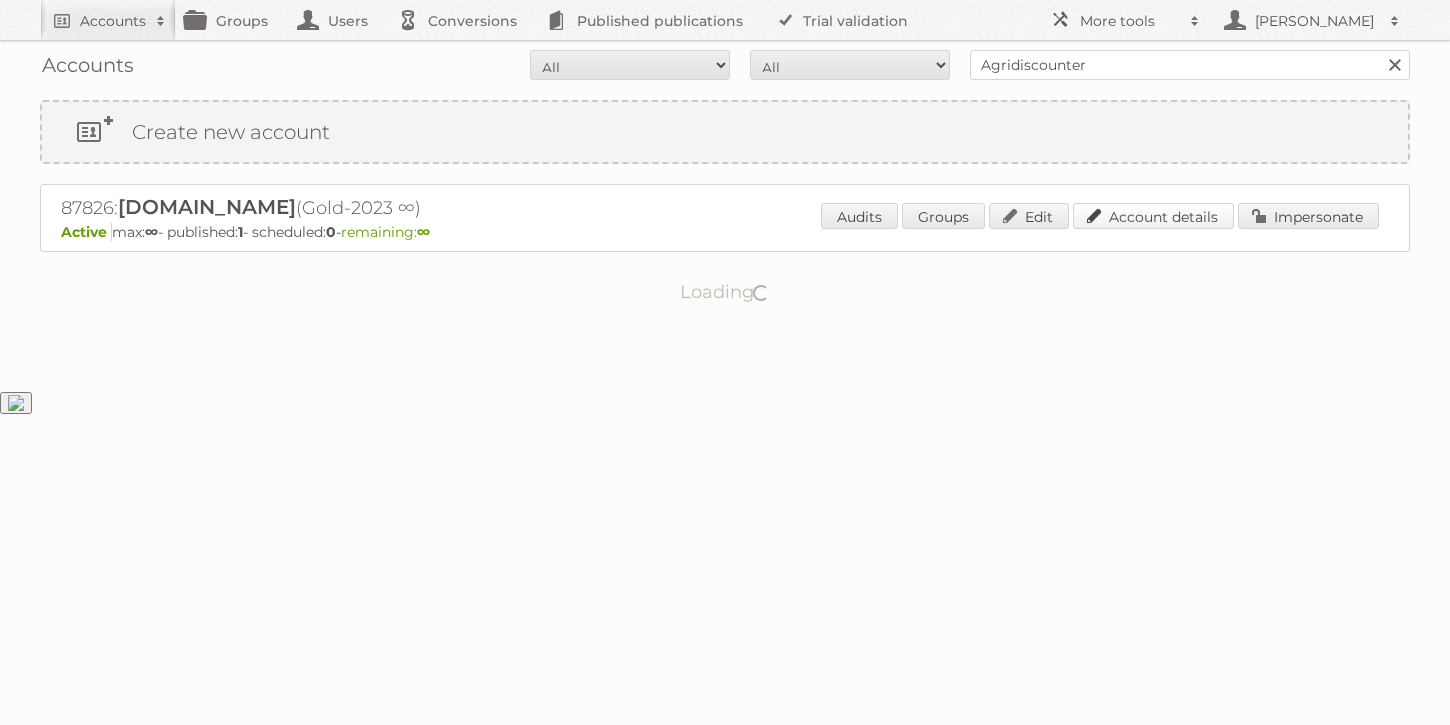 click on "Account details" at bounding box center [1153, 216] 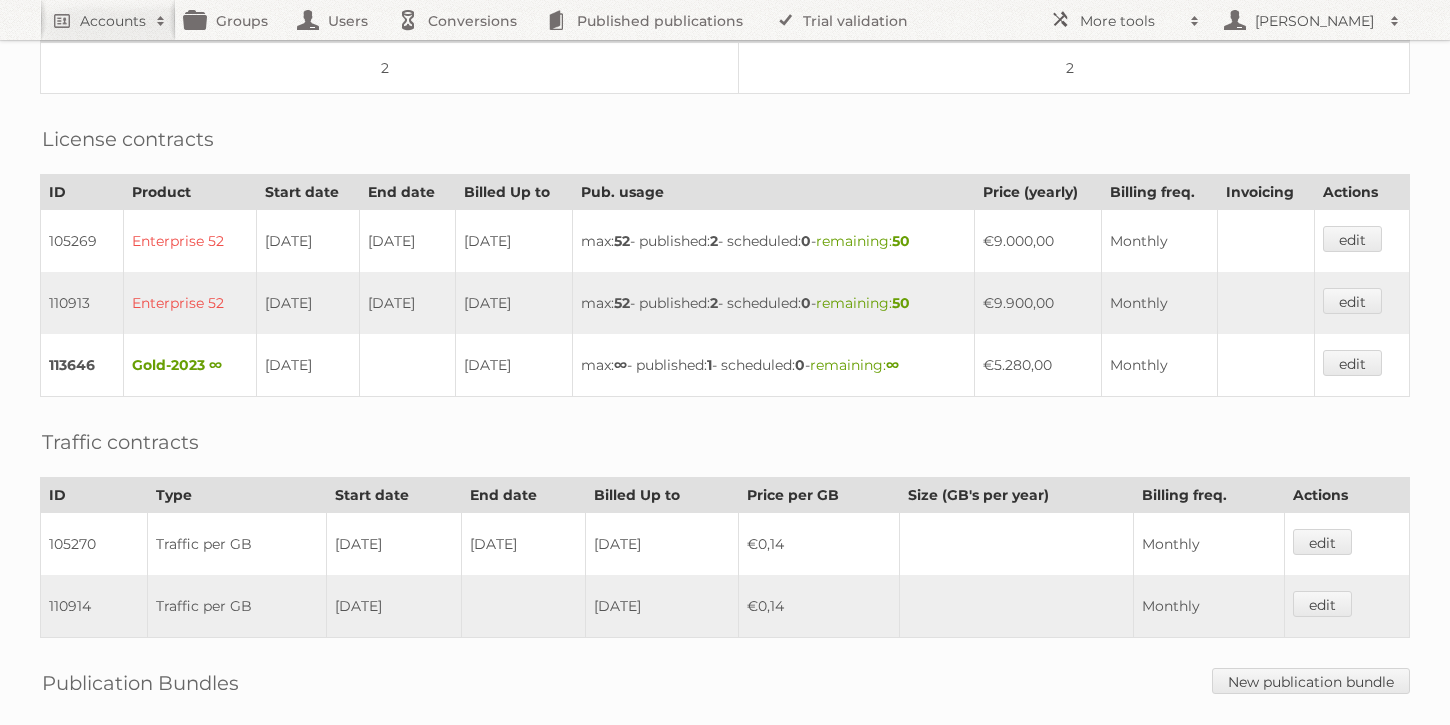 scroll, scrollTop: 395, scrollLeft: 0, axis: vertical 